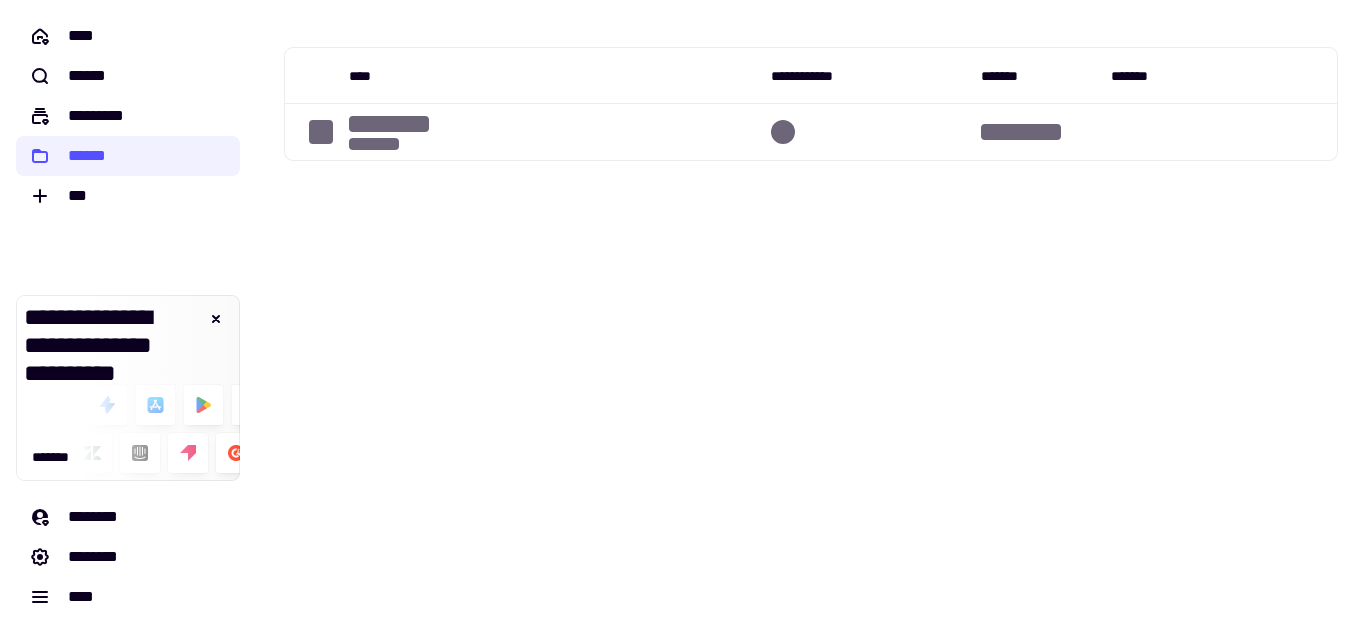 scroll, scrollTop: 0, scrollLeft: 0, axis: both 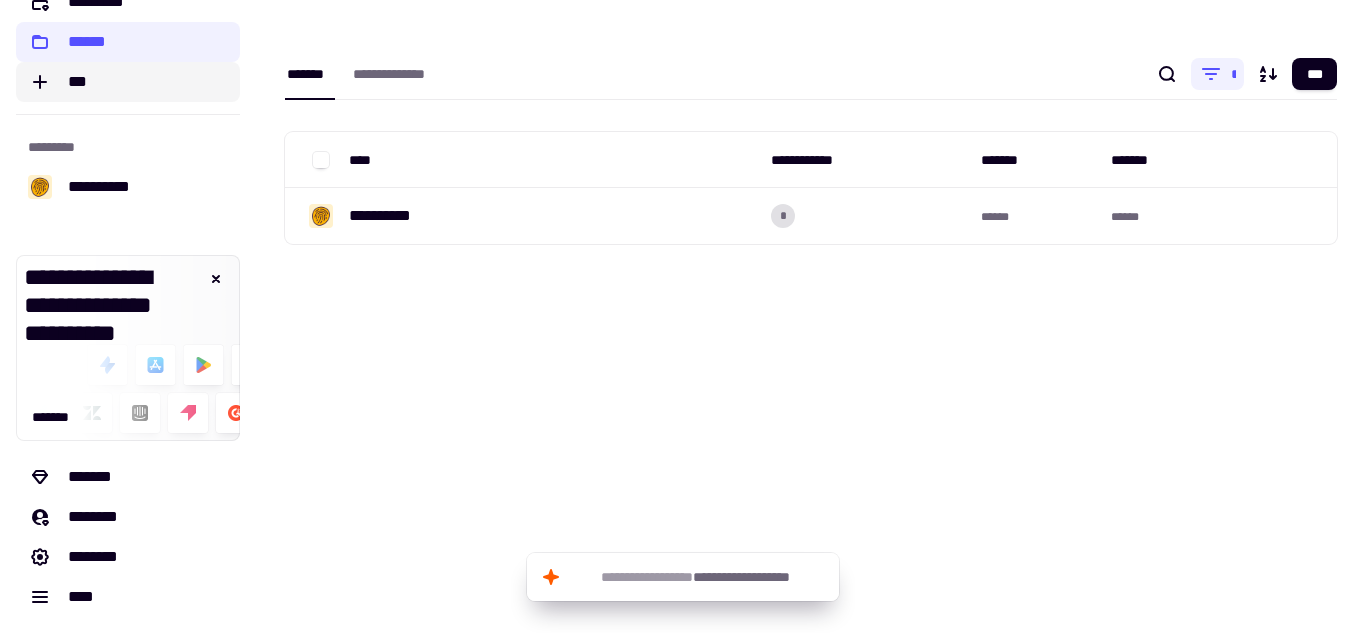 click on "***" 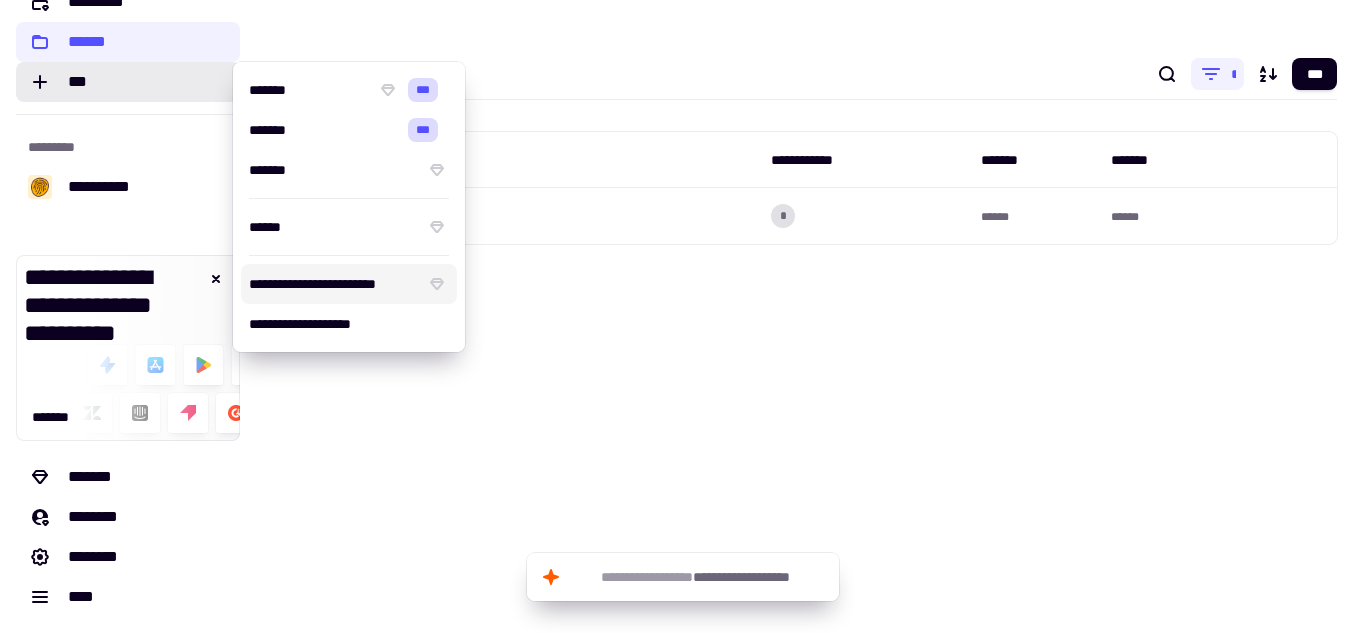 click on "**********" at bounding box center (333, 284) 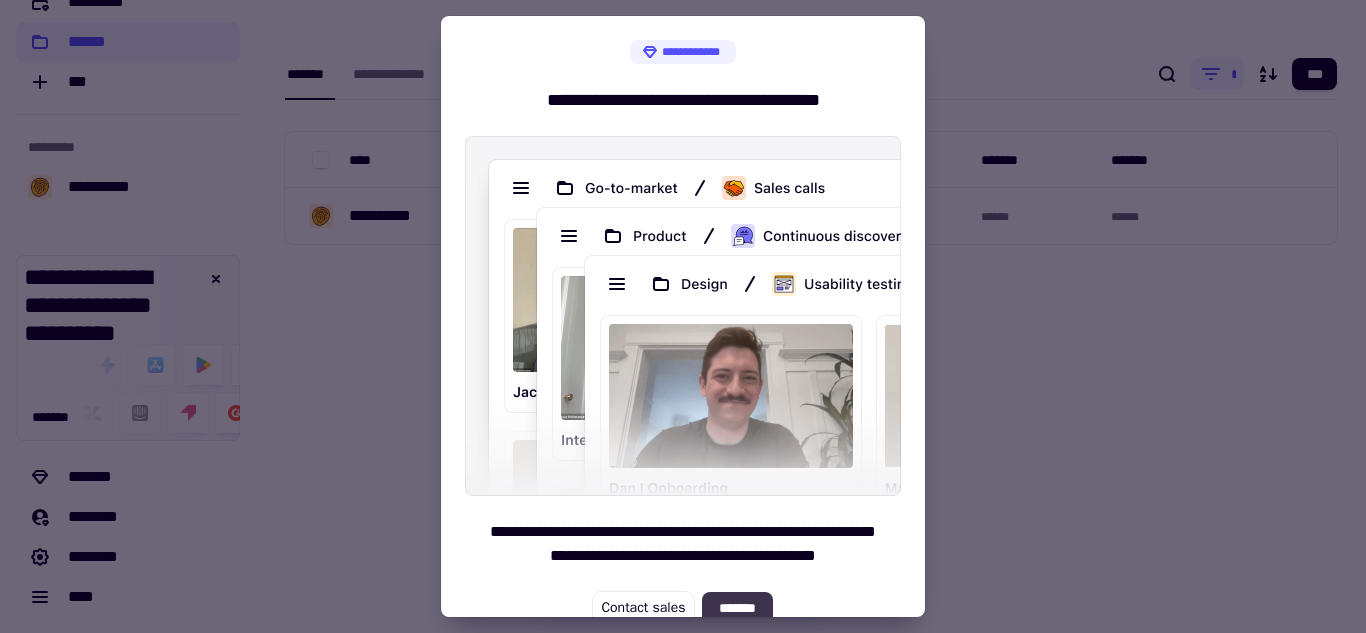 click on "*******" 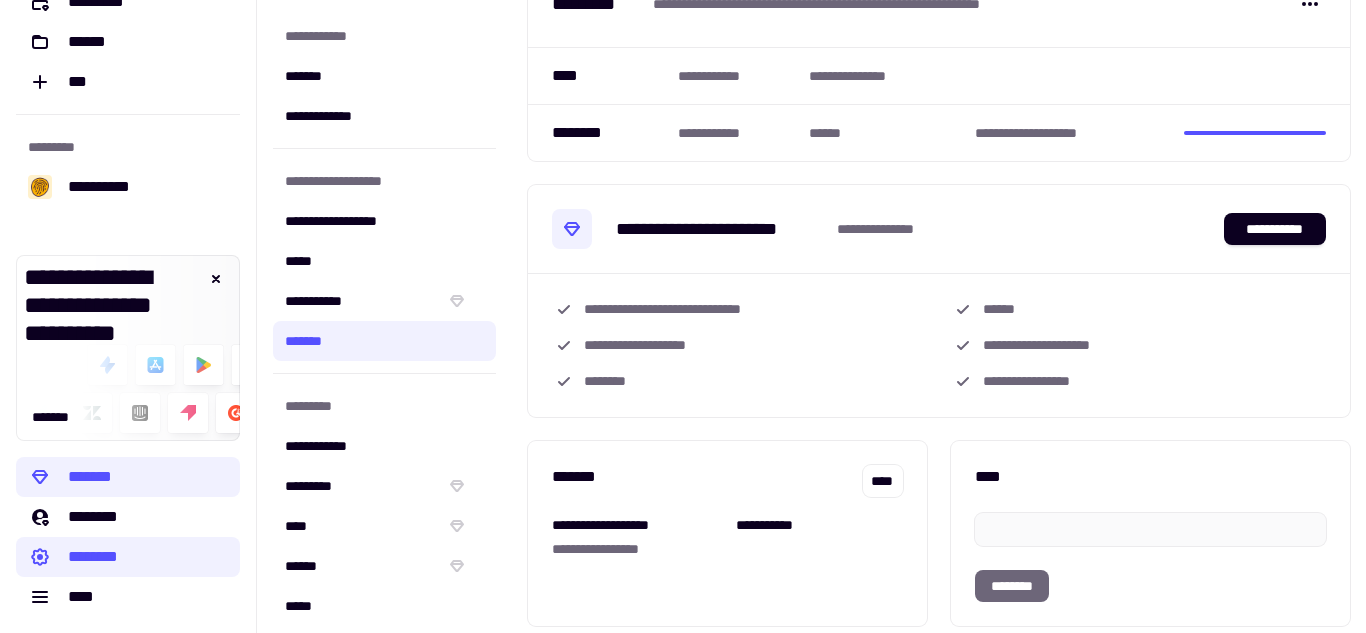 scroll, scrollTop: 199, scrollLeft: 0, axis: vertical 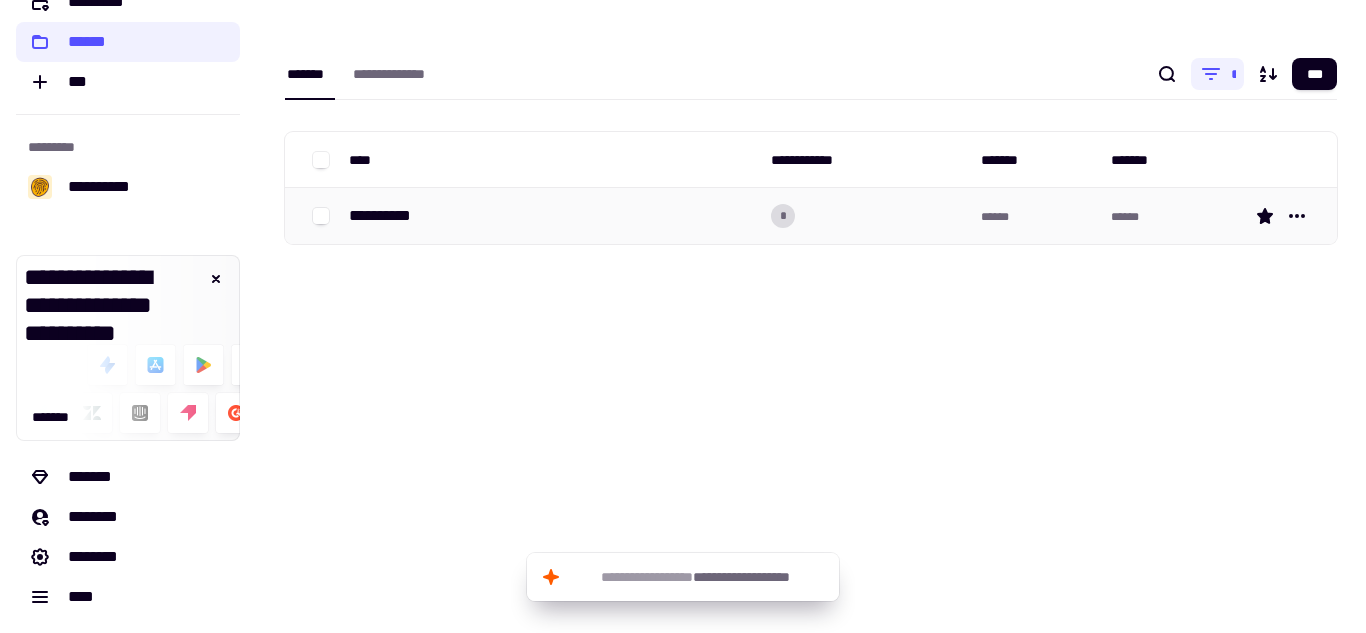 click on "**********" at bounding box center [388, 216] 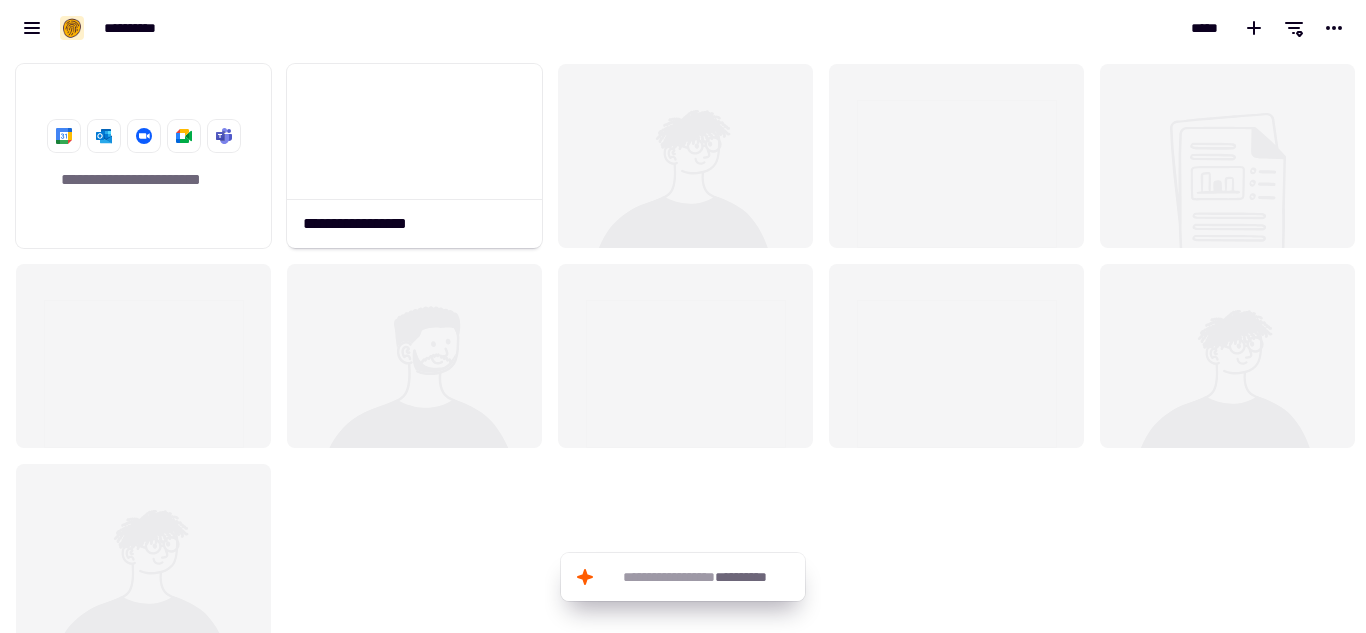 scroll, scrollTop: 16, scrollLeft: 16, axis: both 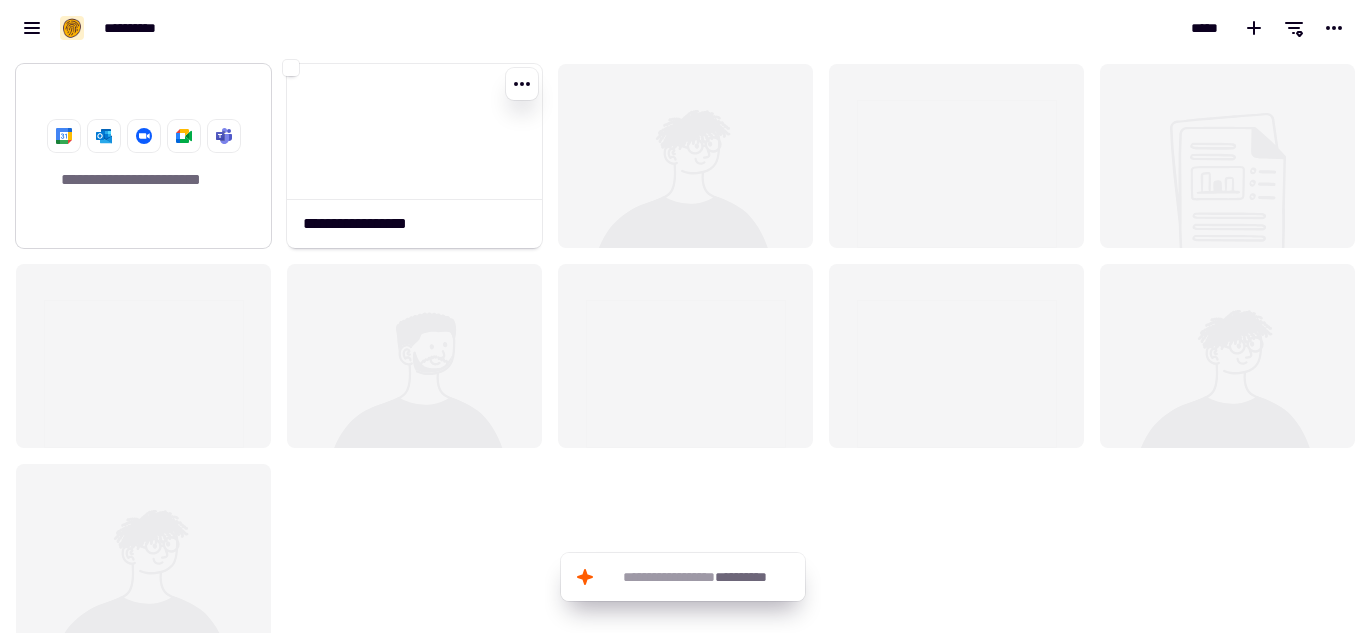 drag, startPoint x: 357, startPoint y: 97, endPoint x: 121, endPoint y: 198, distance: 256.7041 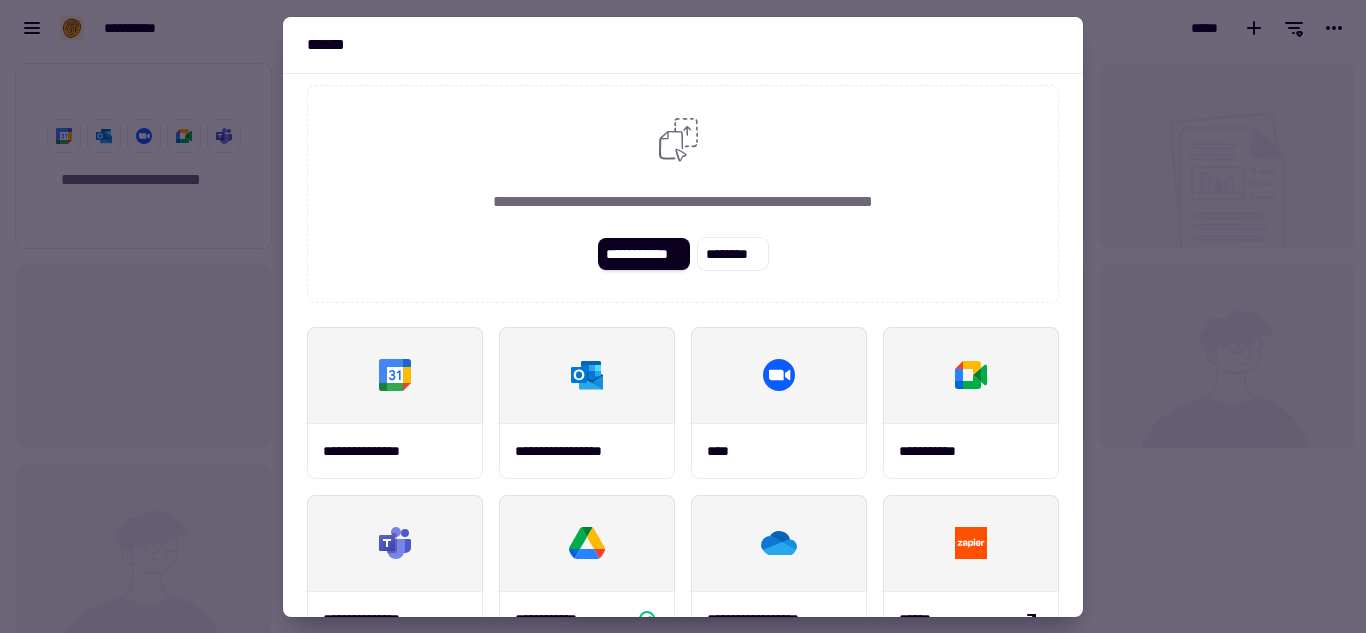 scroll, scrollTop: 0, scrollLeft: 0, axis: both 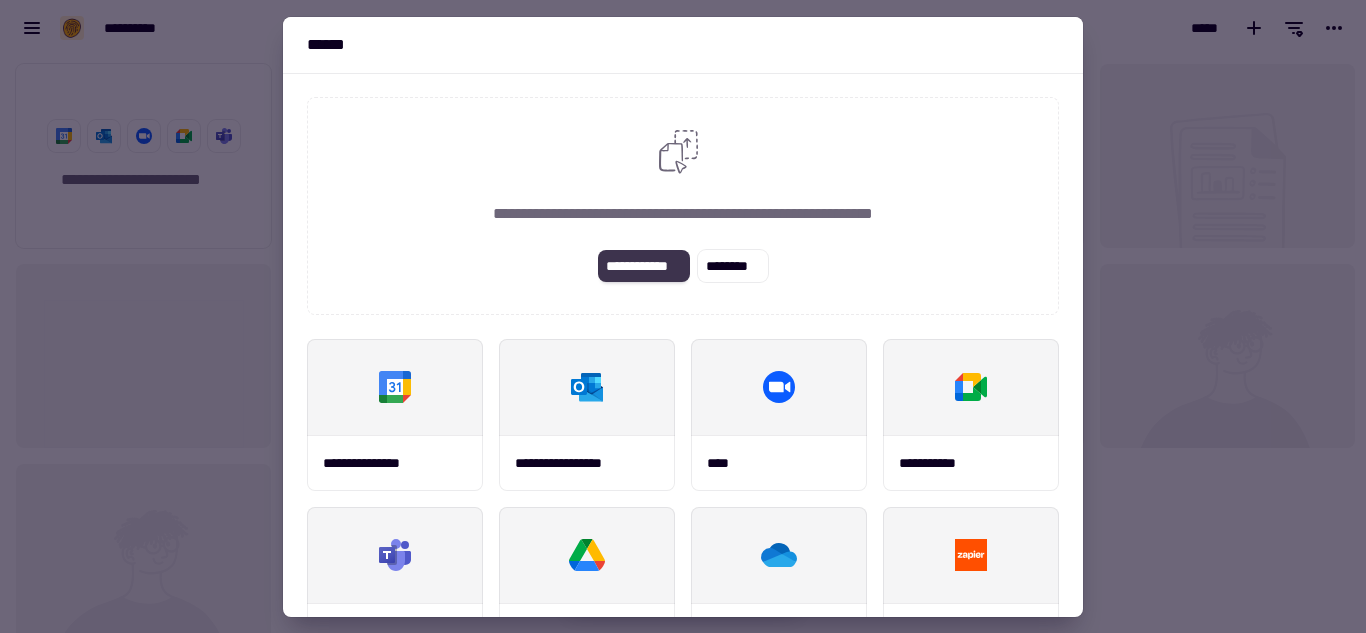 click on "**********" 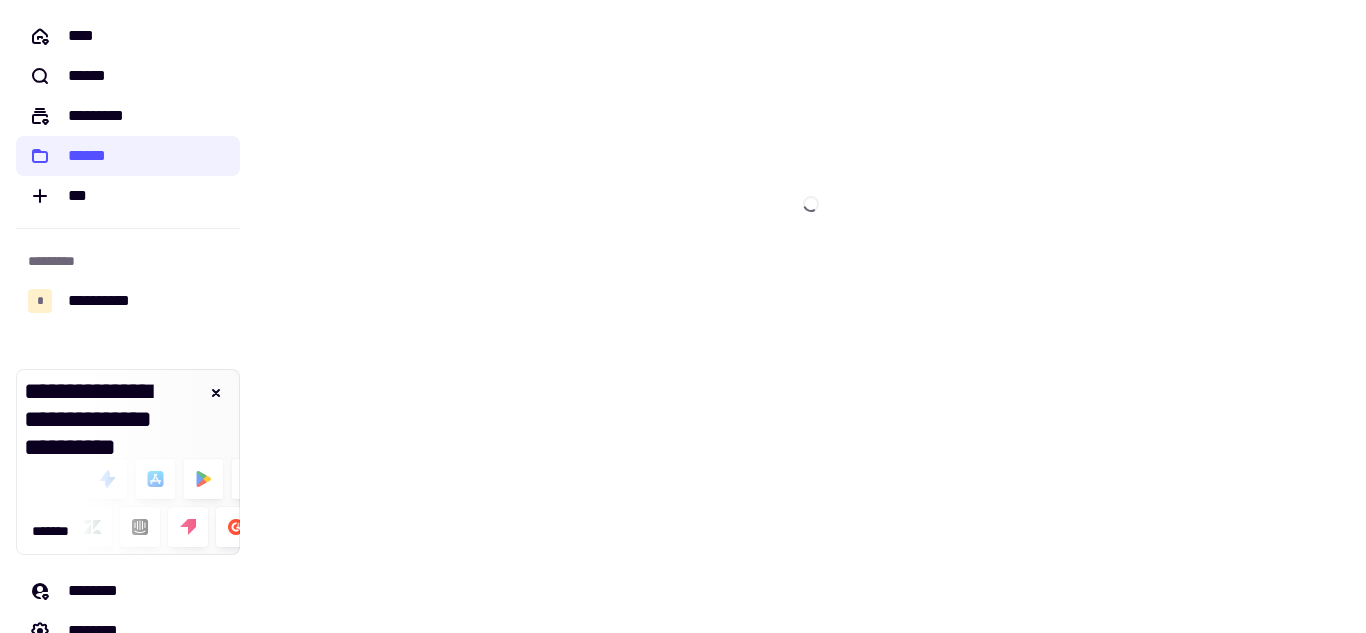 scroll, scrollTop: 0, scrollLeft: 0, axis: both 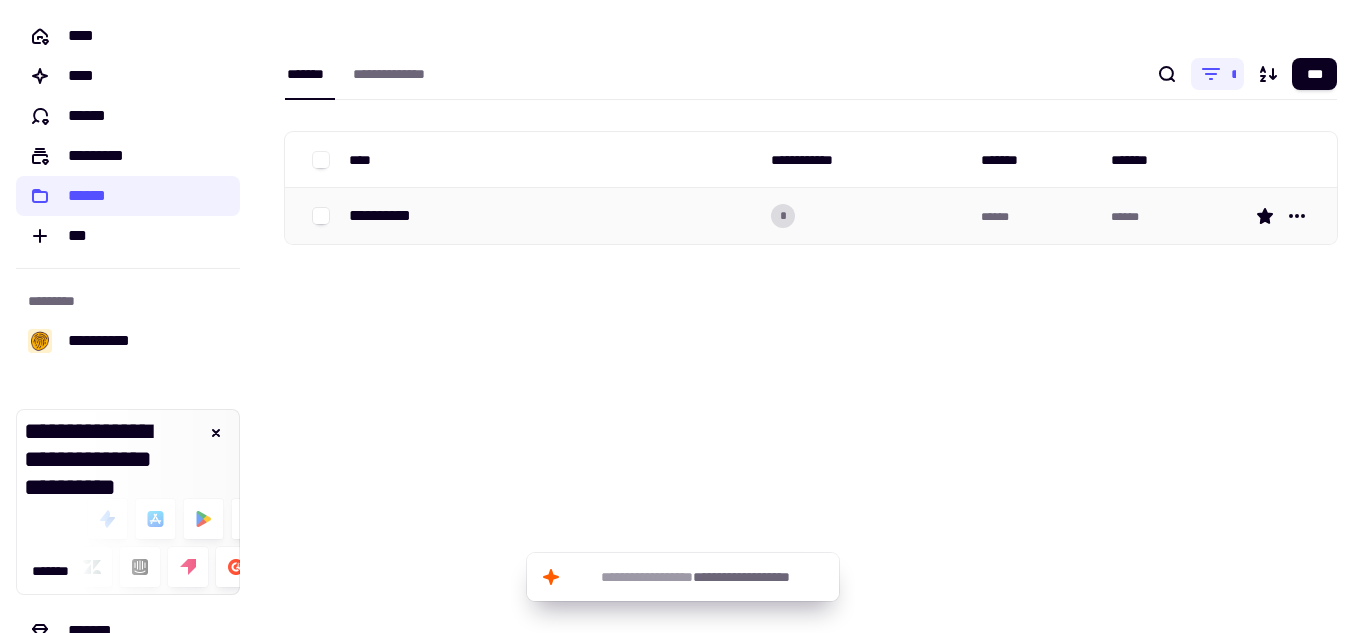 click on "**********" at bounding box center [388, 216] 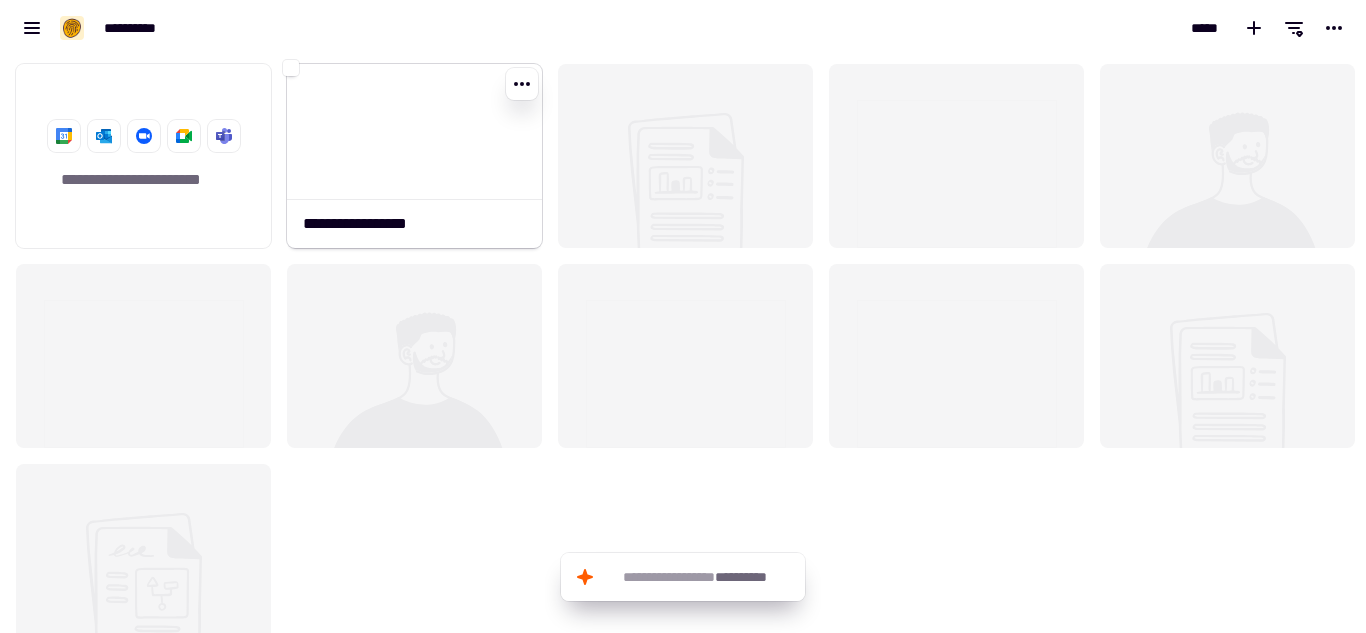 scroll, scrollTop: 16, scrollLeft: 16, axis: both 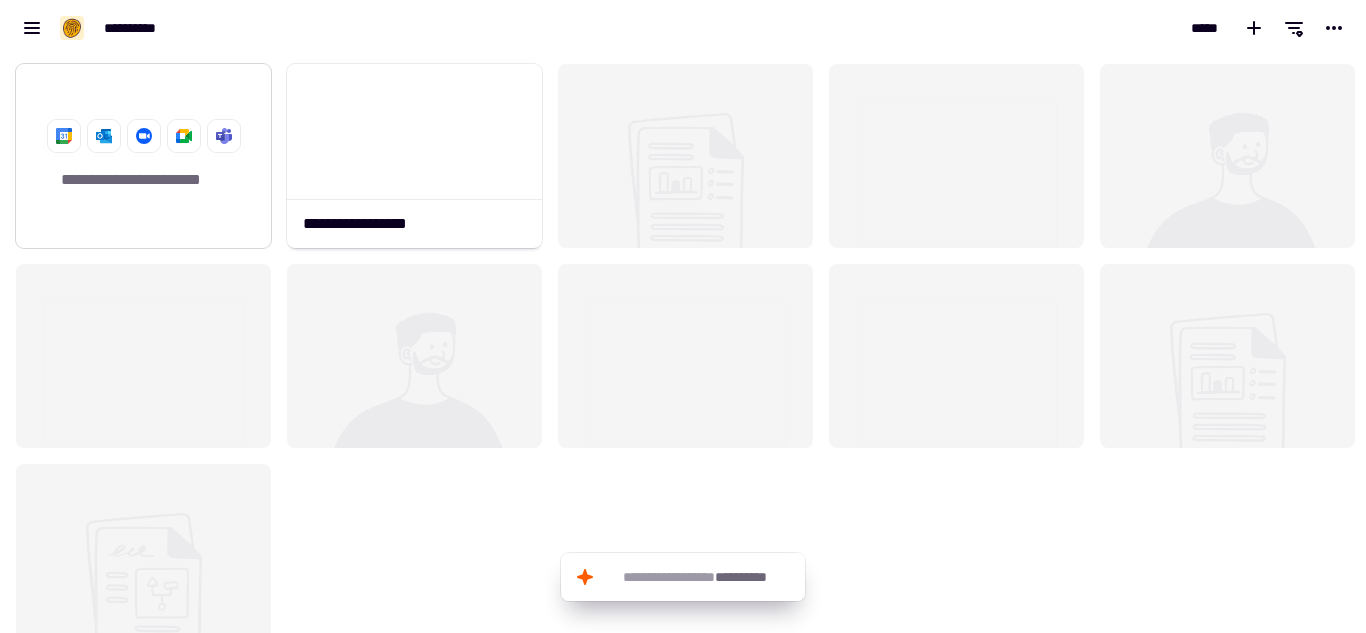 click 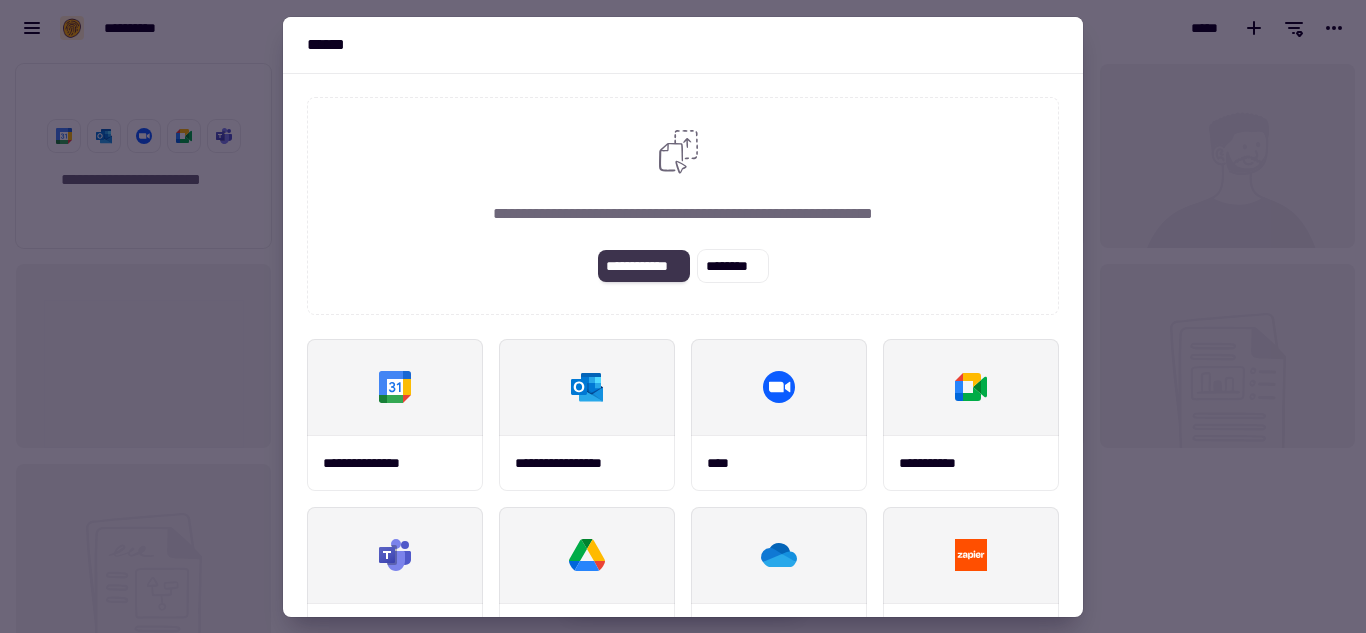 click on "**********" 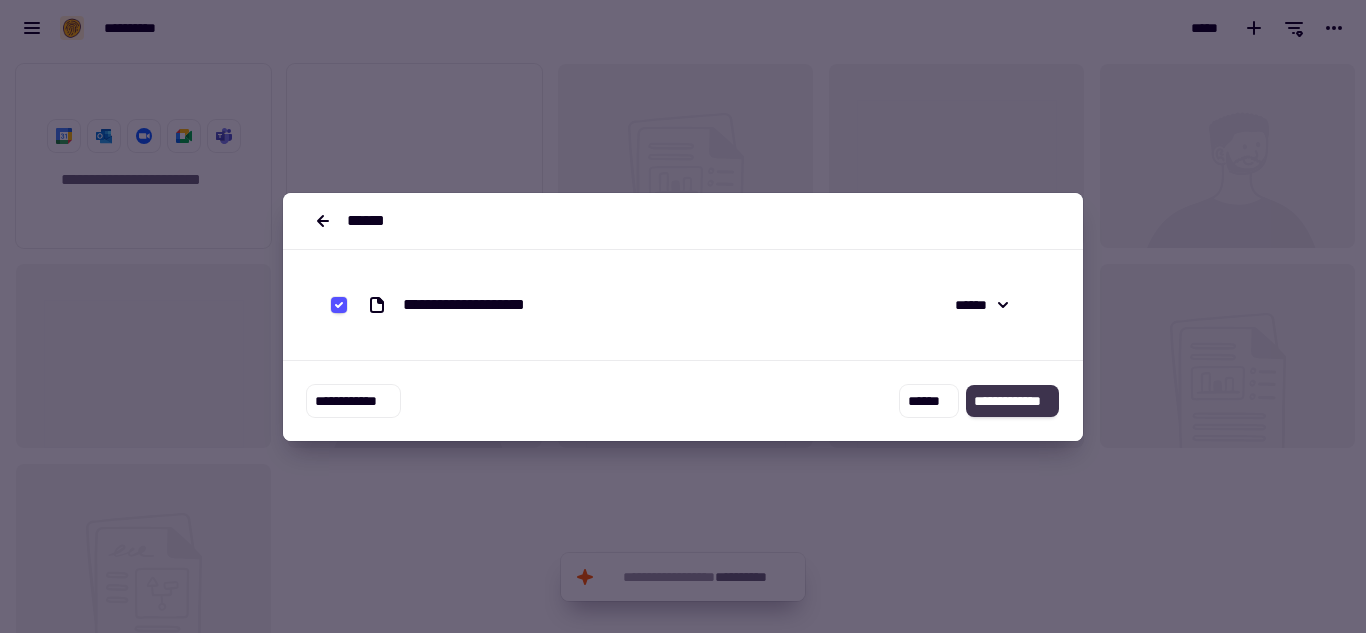click on "**********" 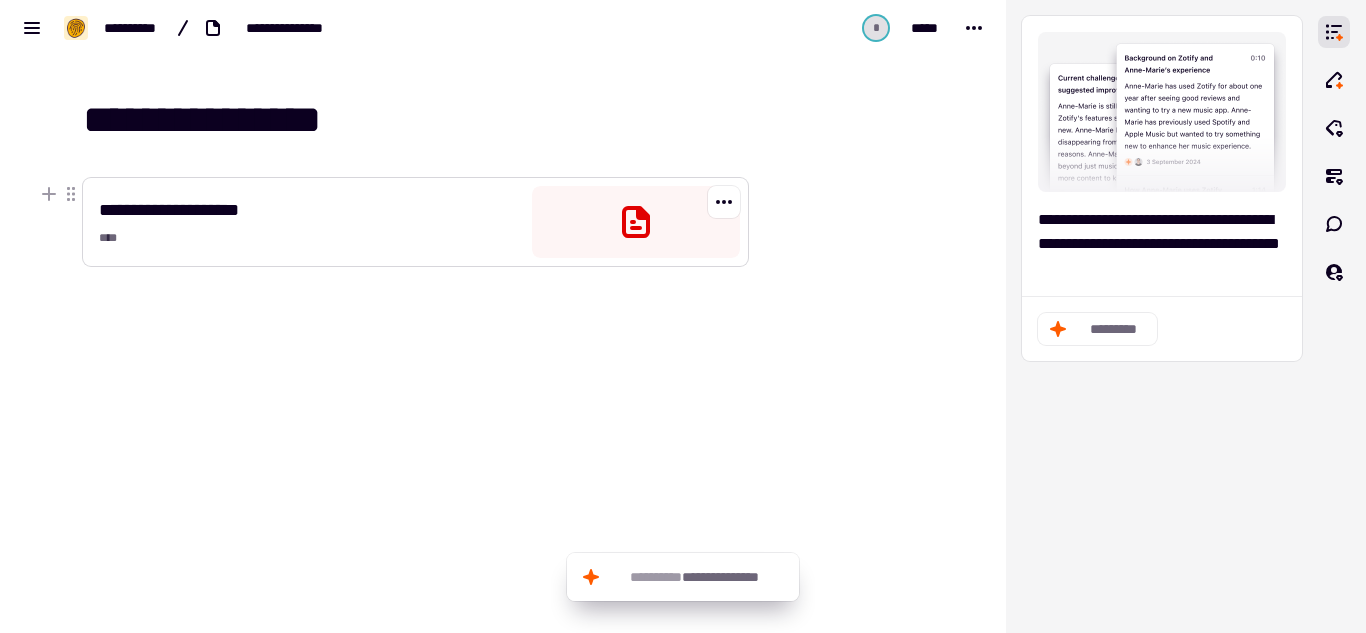 click on "**********" at bounding box center (307, 222) 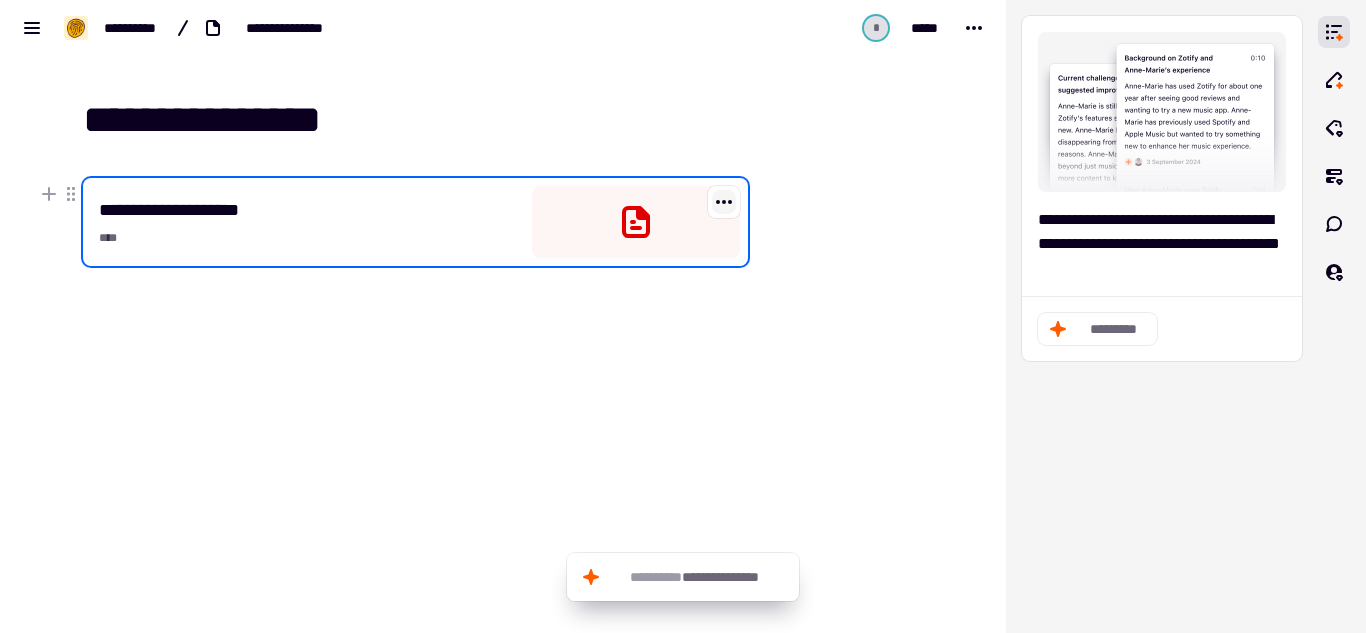 click 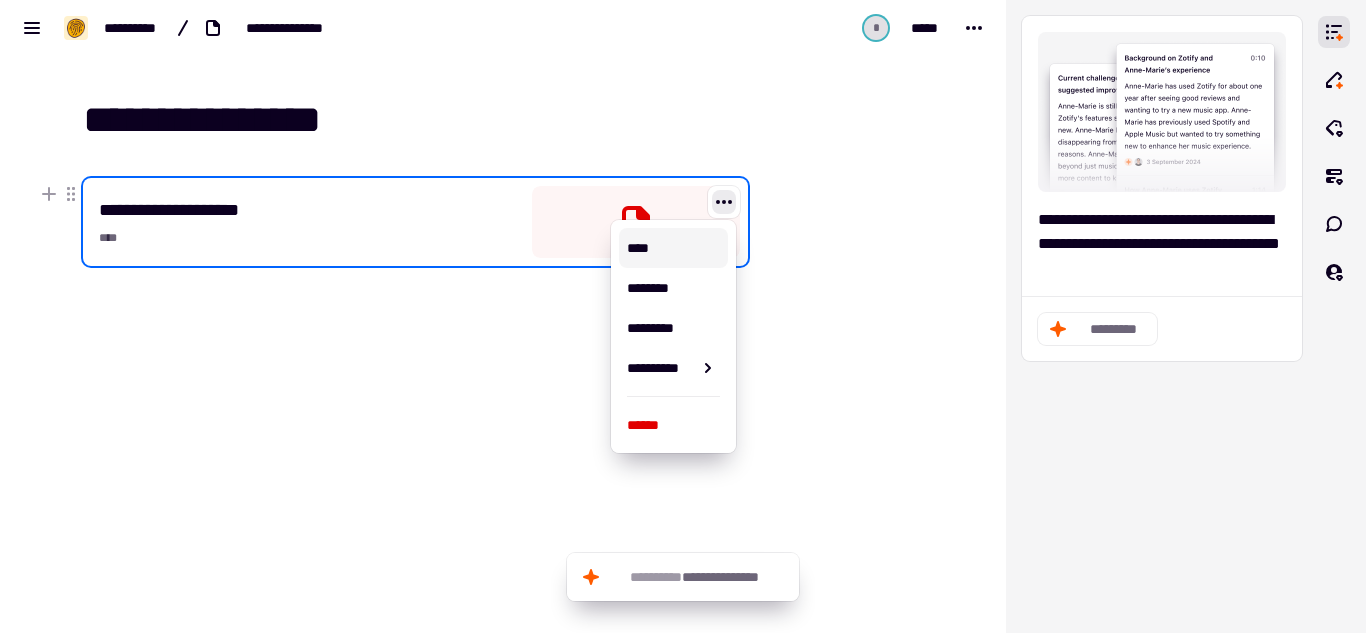 click on "****" at bounding box center (673, 248) 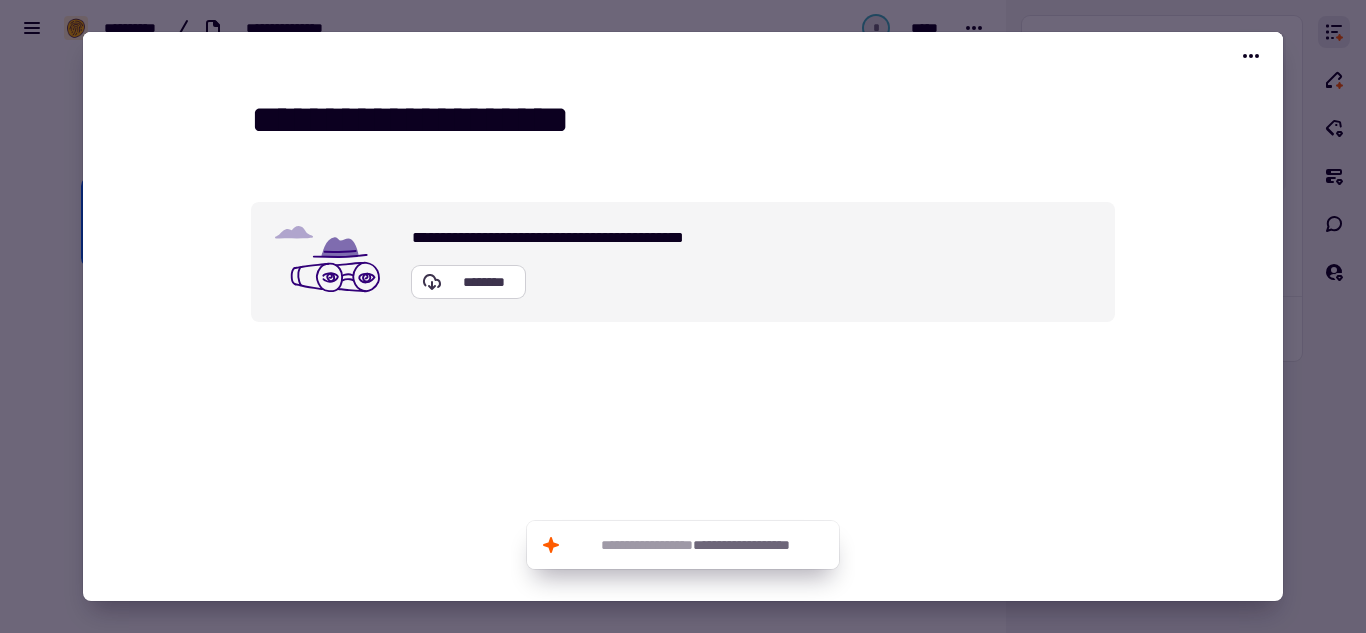 click on "********" 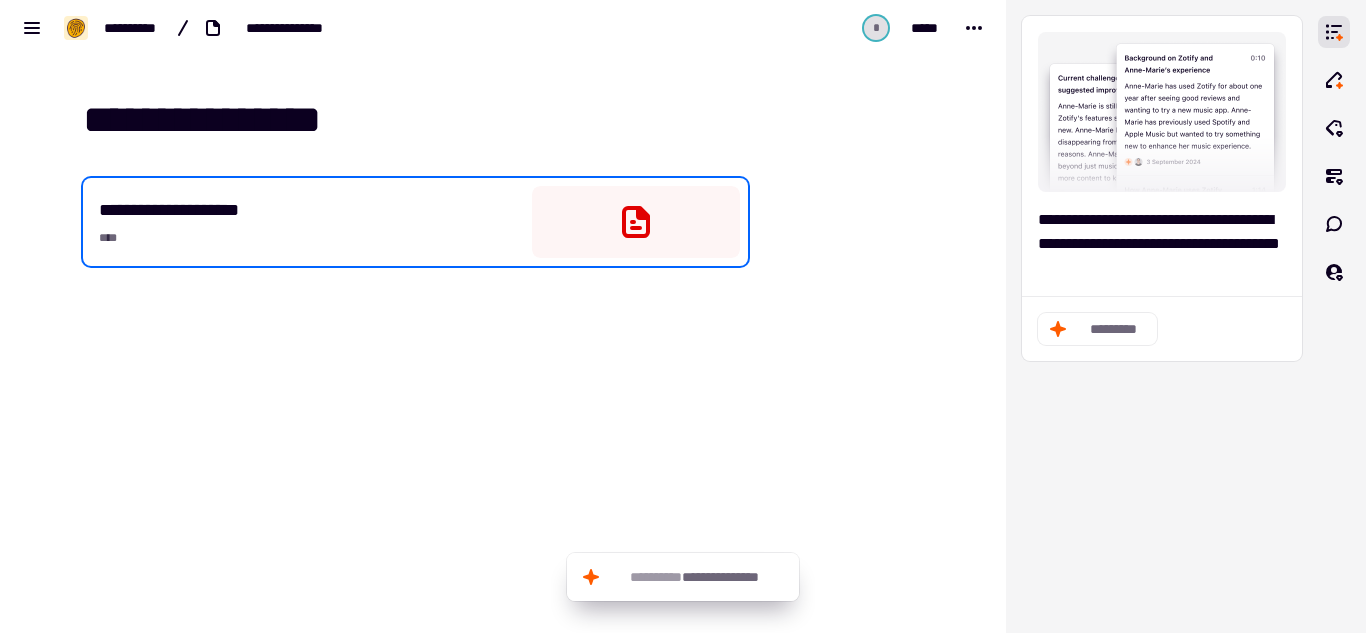 drag, startPoint x: 164, startPoint y: 1, endPoint x: 555, endPoint y: 423, distance: 575.2956 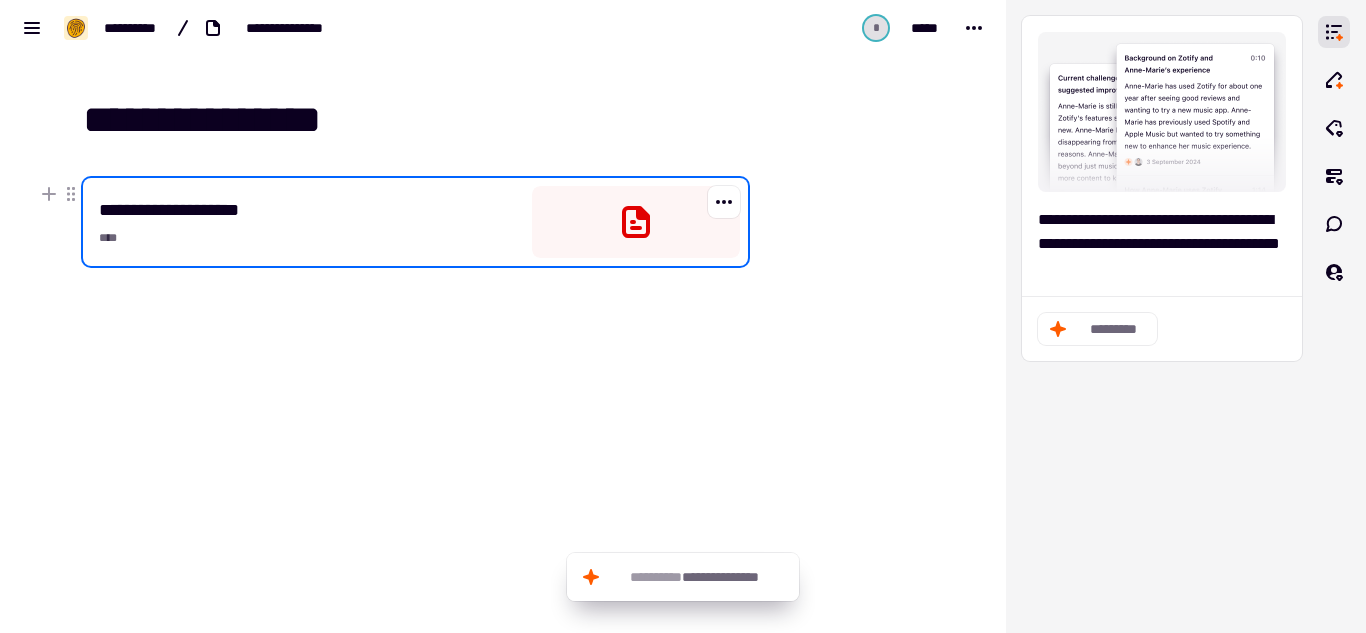 click on "**********" at bounding box center (307, 222) 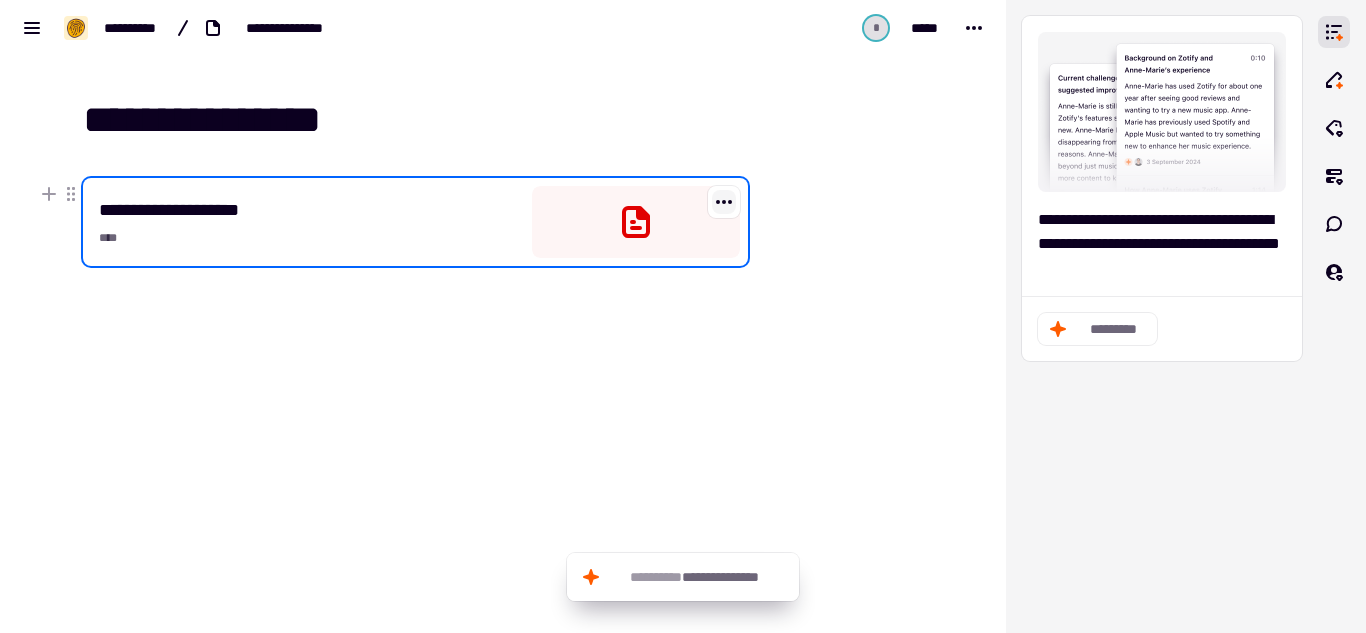 click 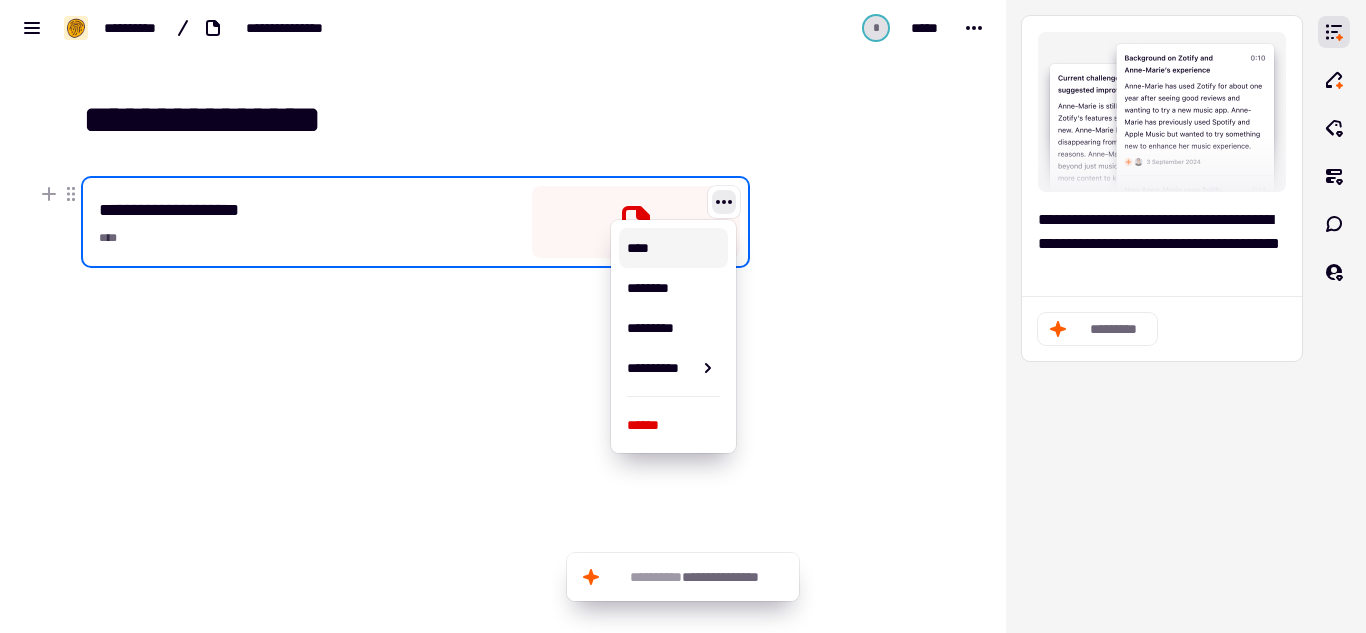 click on "****" at bounding box center [673, 248] 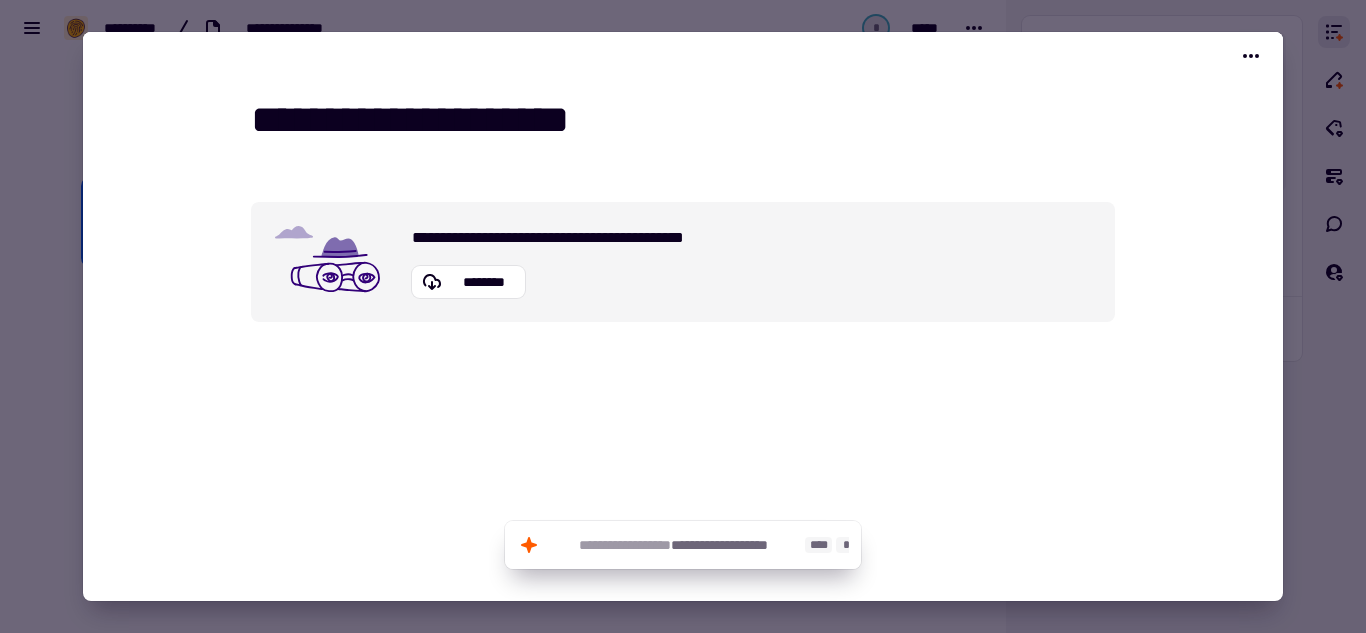 click on "**********" 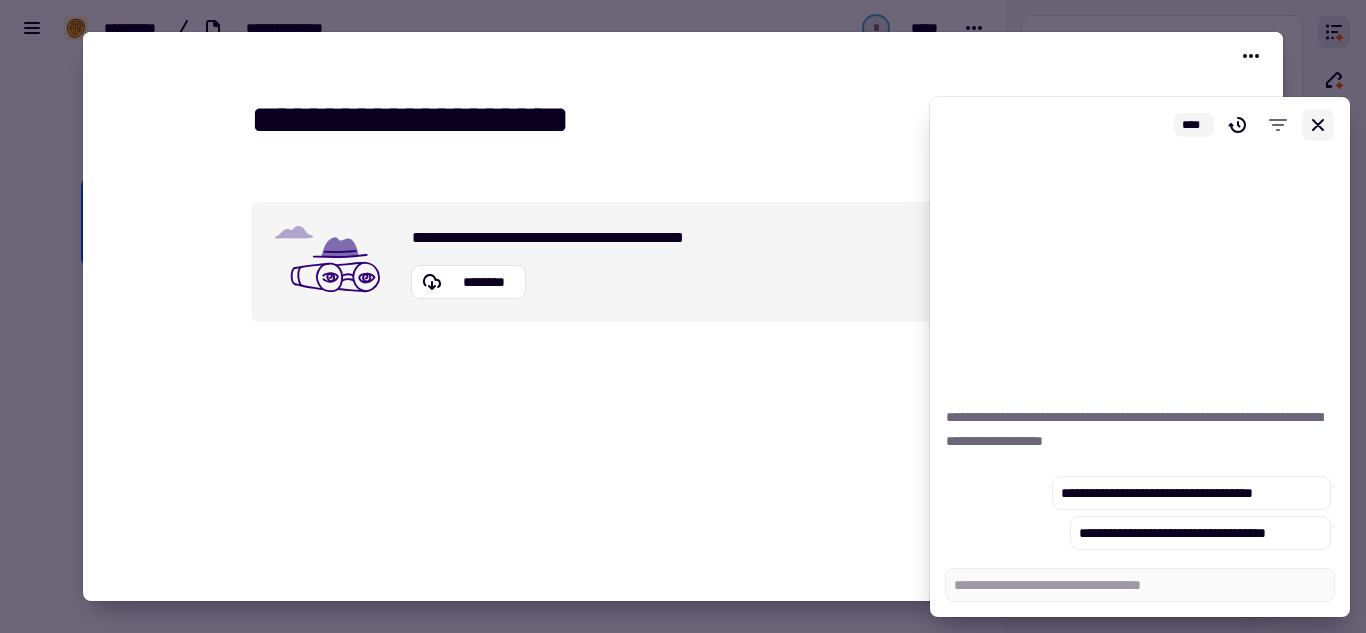 type on "*" 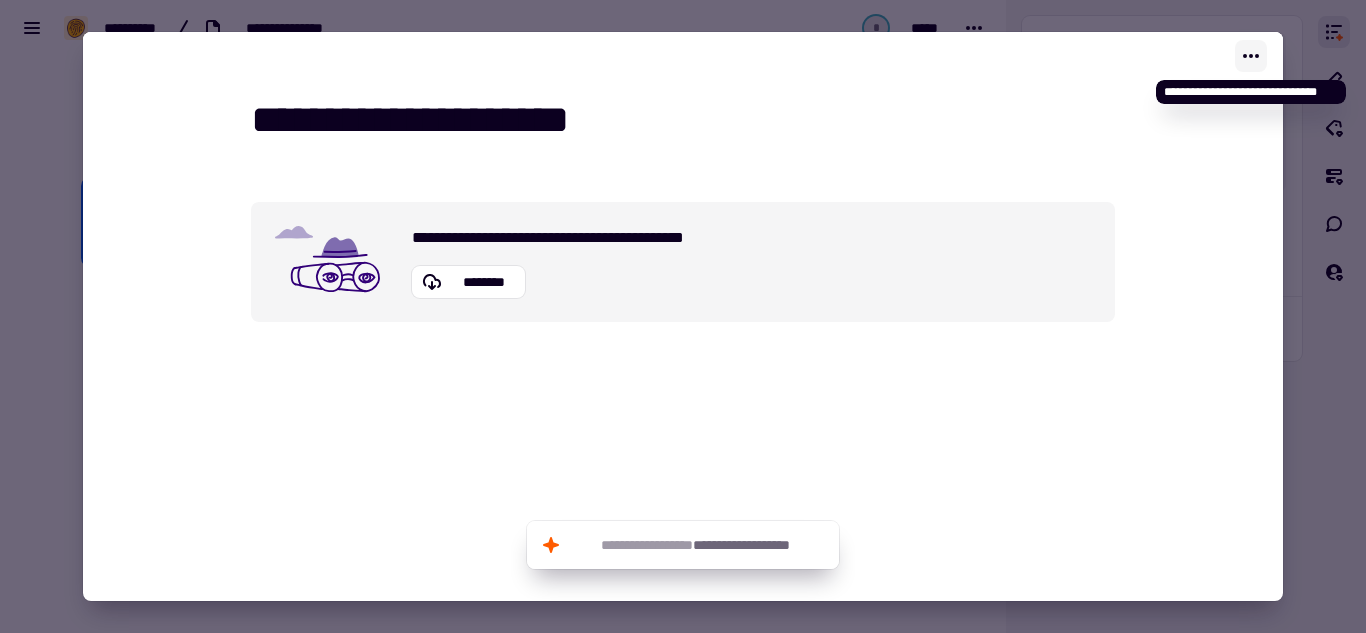 click 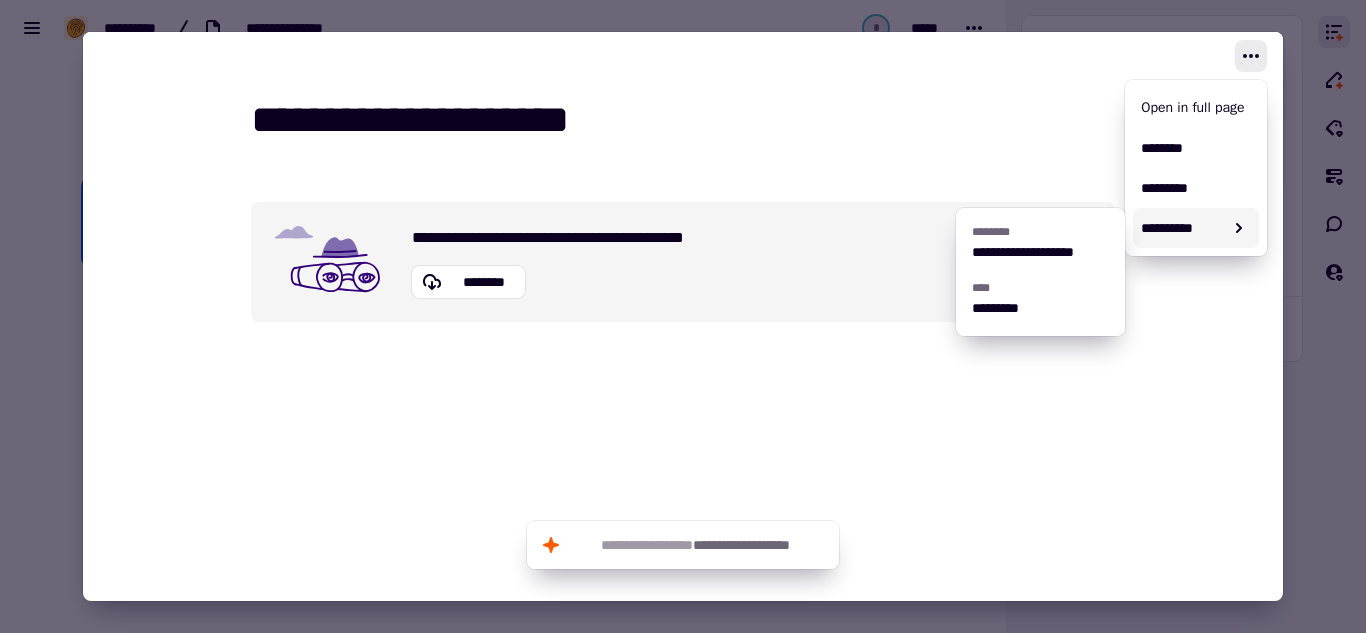 click on "*********" at bounding box center (1040, 308) 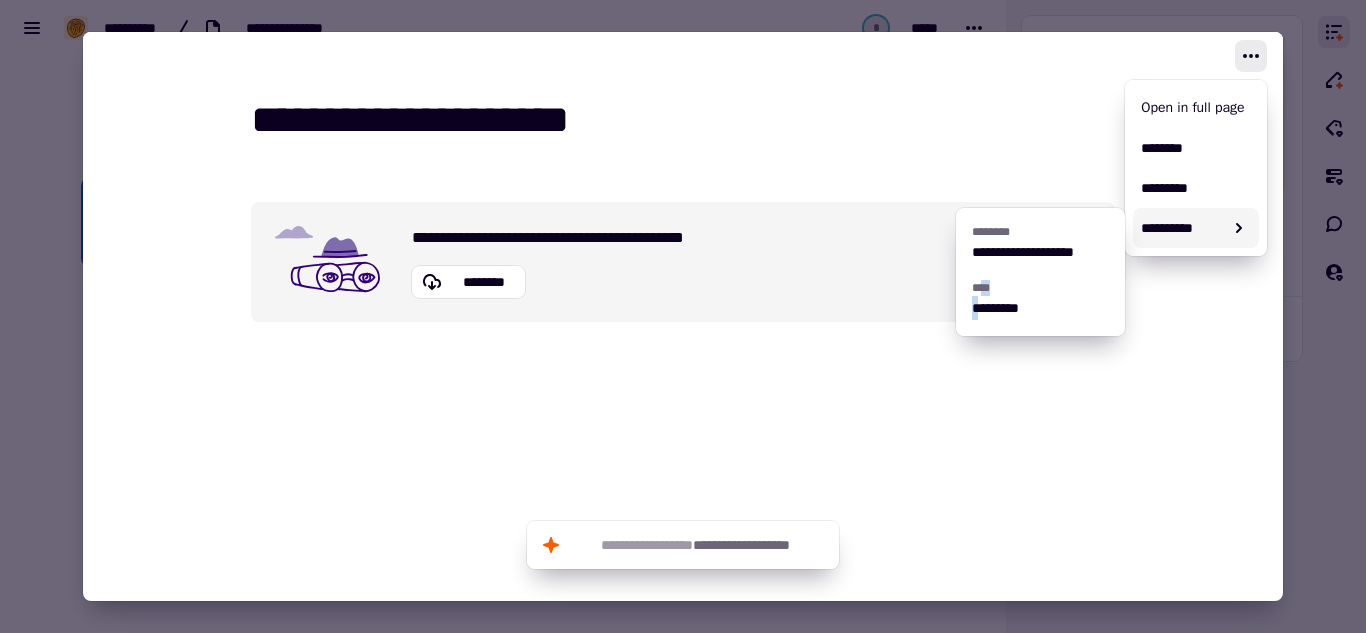 click on "**** *********" at bounding box center [1040, 300] 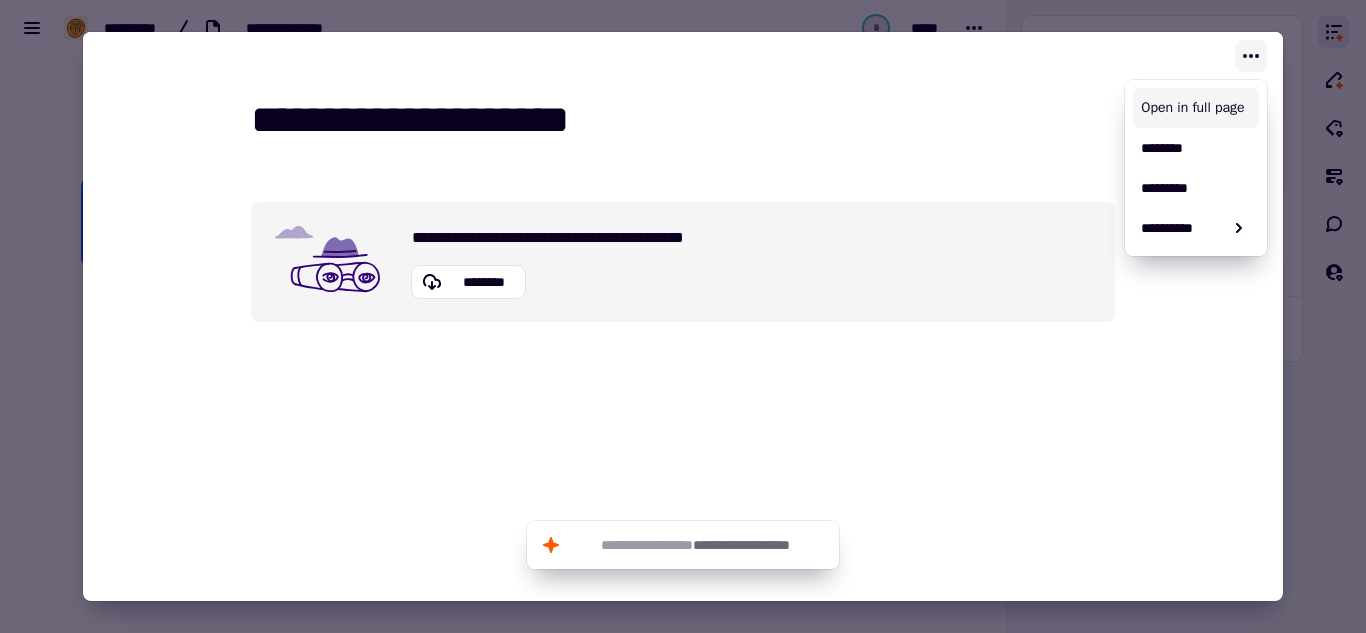 click 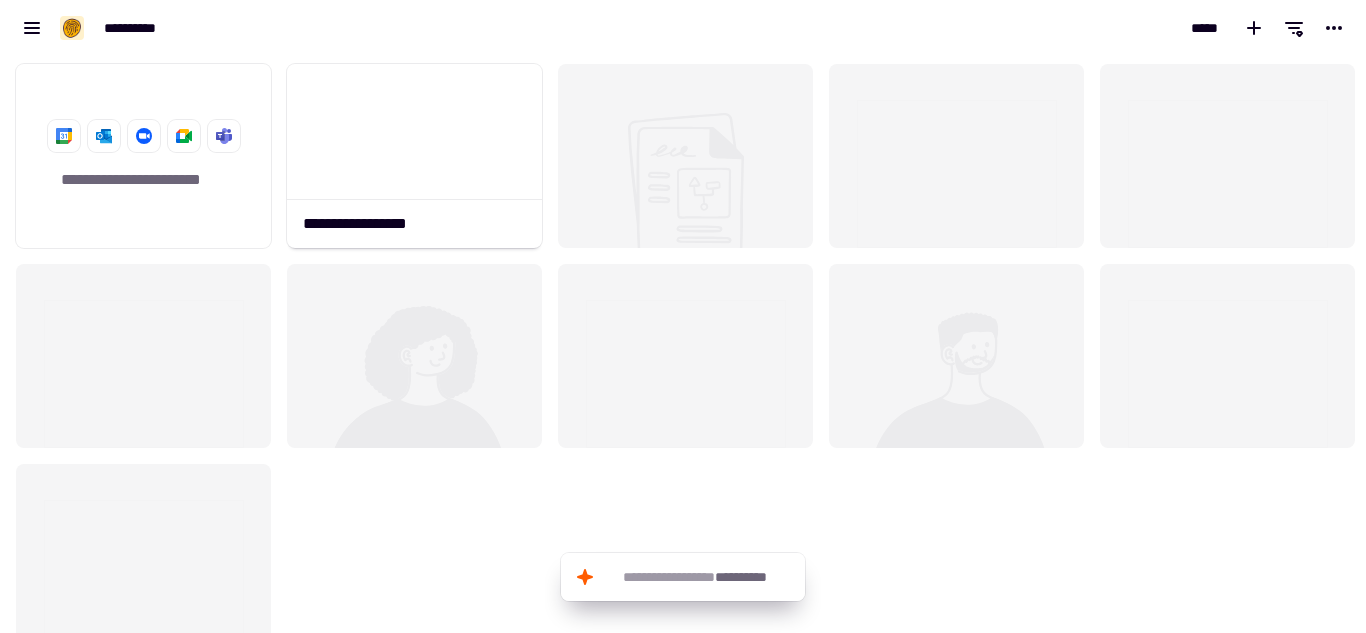 scroll, scrollTop: 16, scrollLeft: 16, axis: both 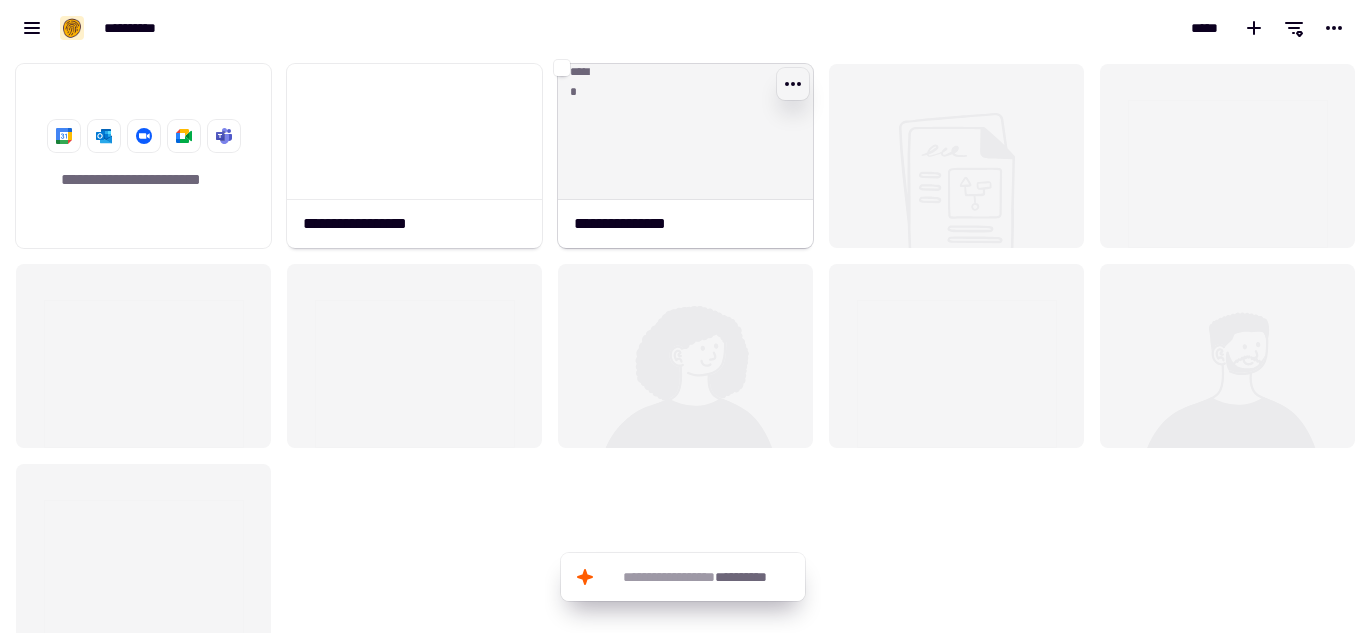 click 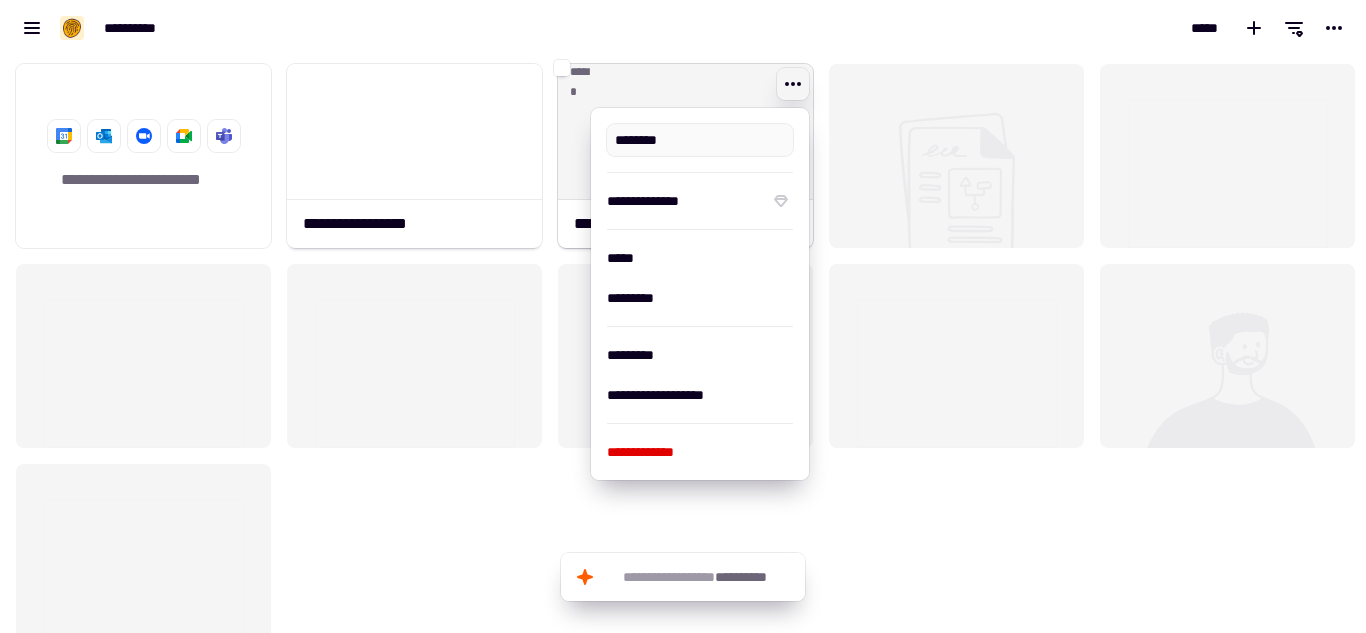 type on "**********" 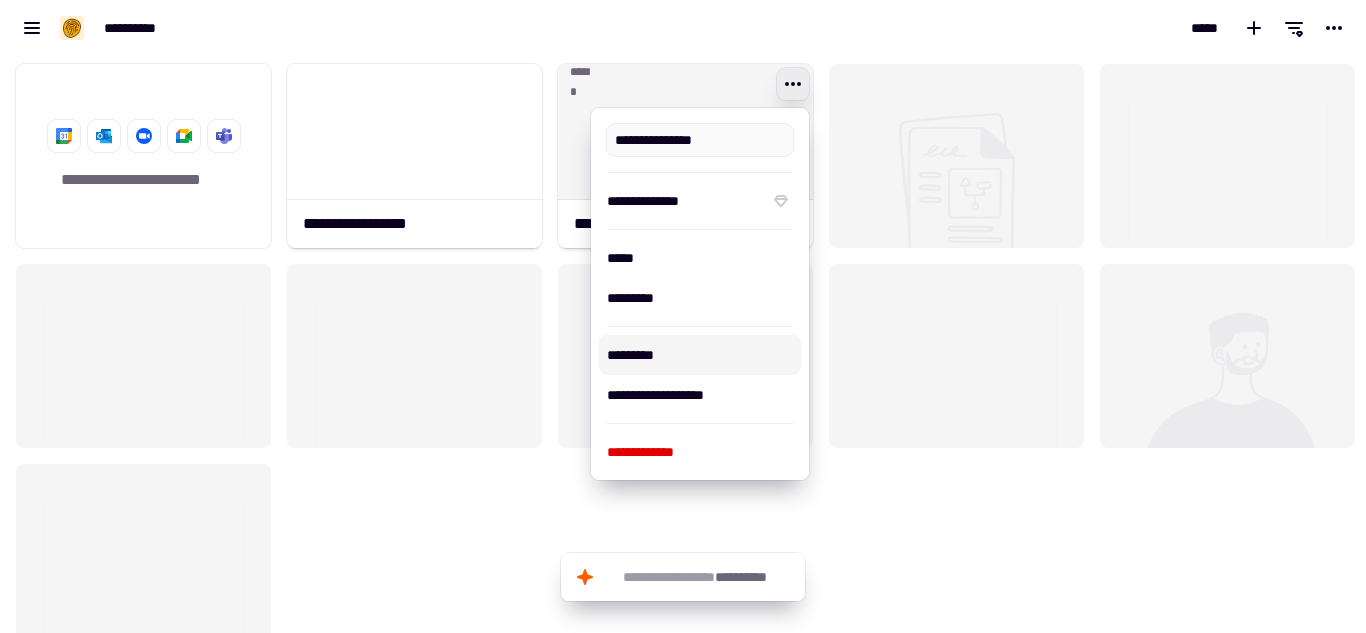 click on "*********" at bounding box center [700, 355] 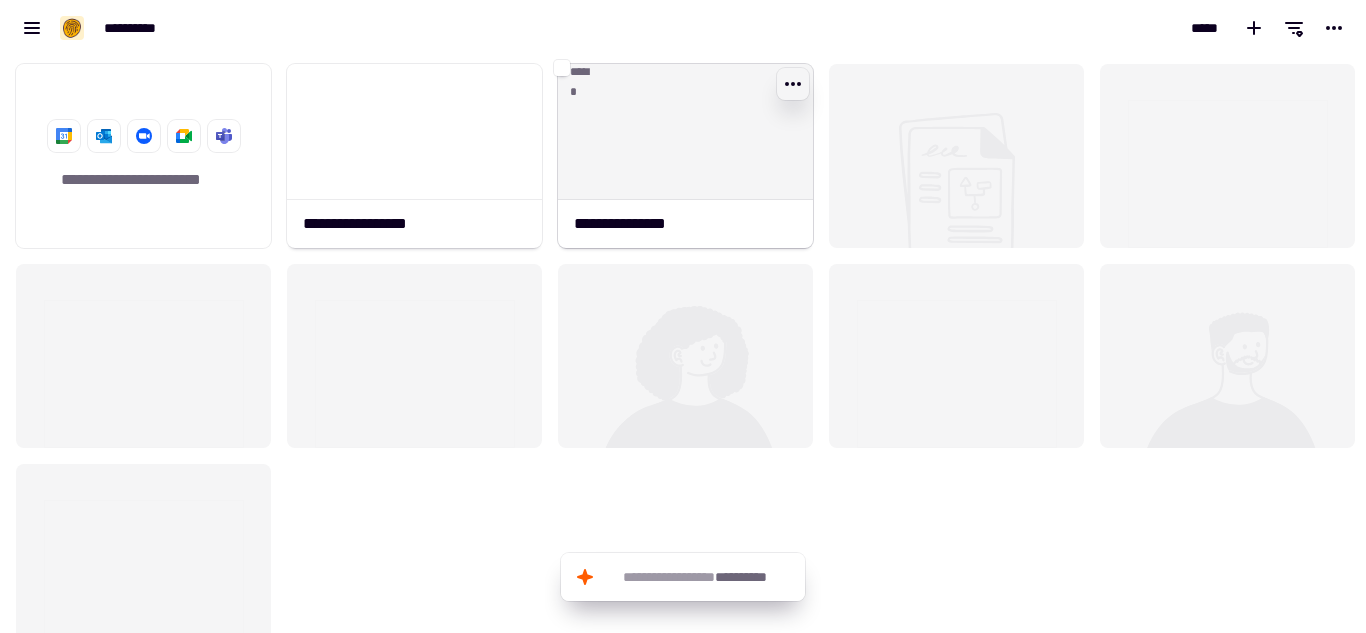 click 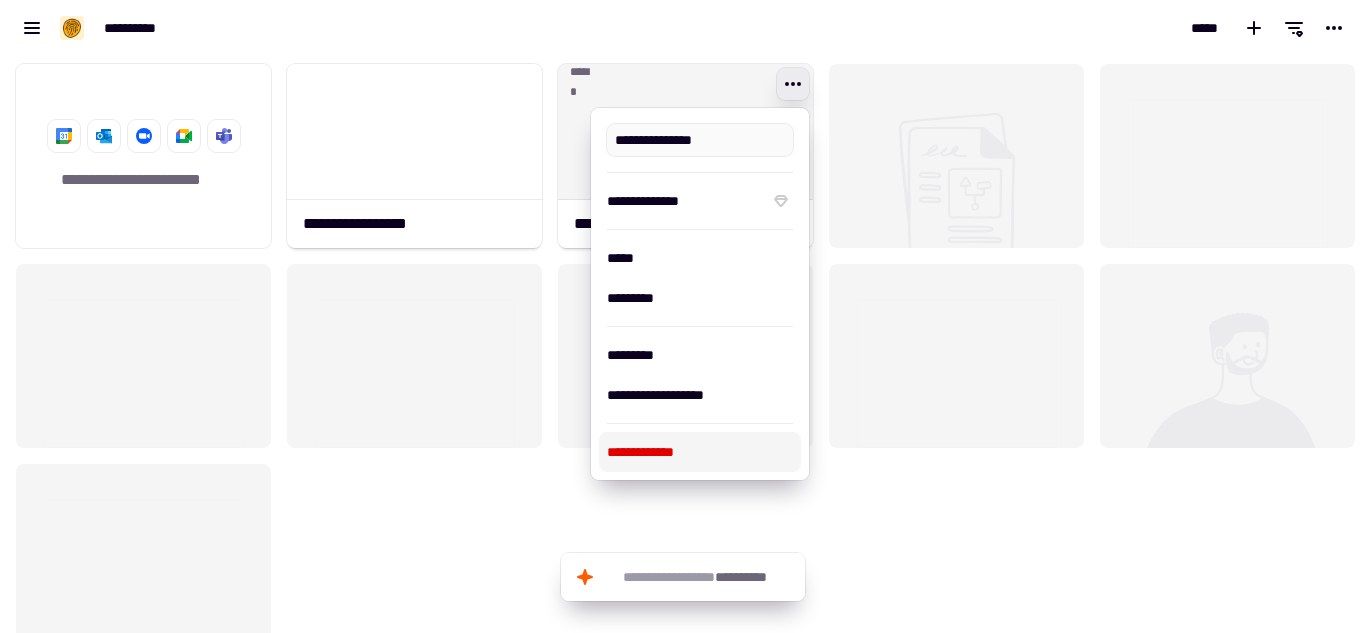 click on "**********" at bounding box center [700, 452] 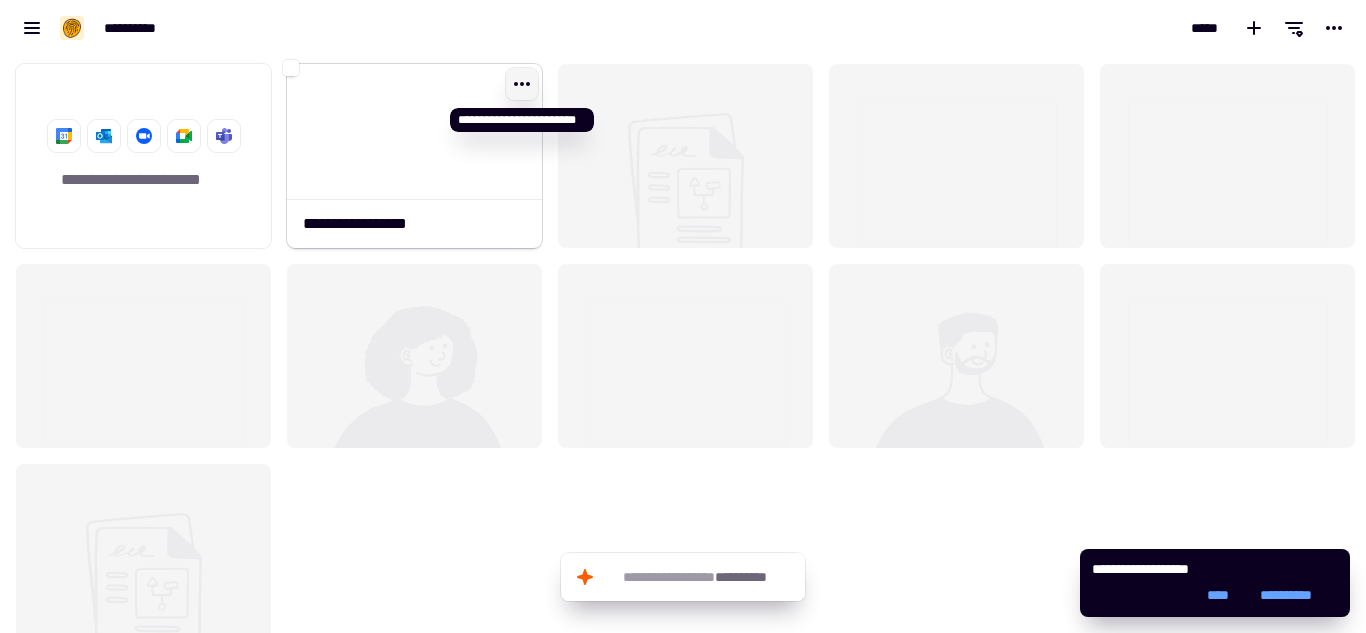 click 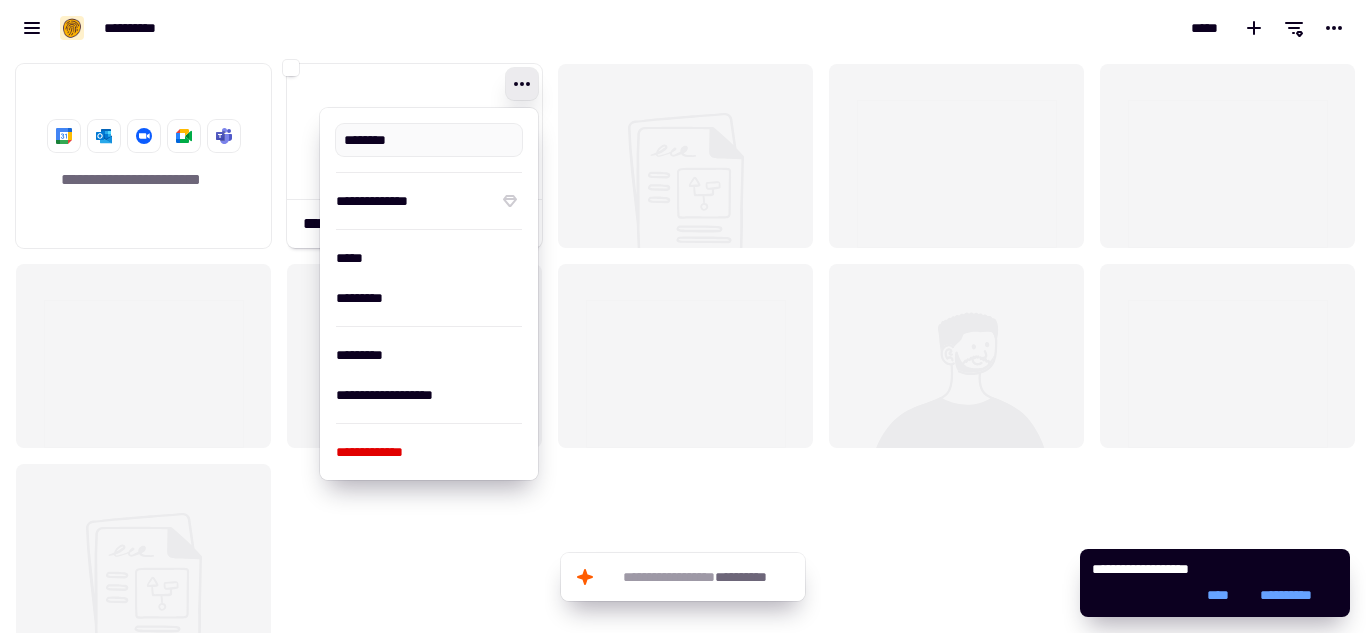type on "**********" 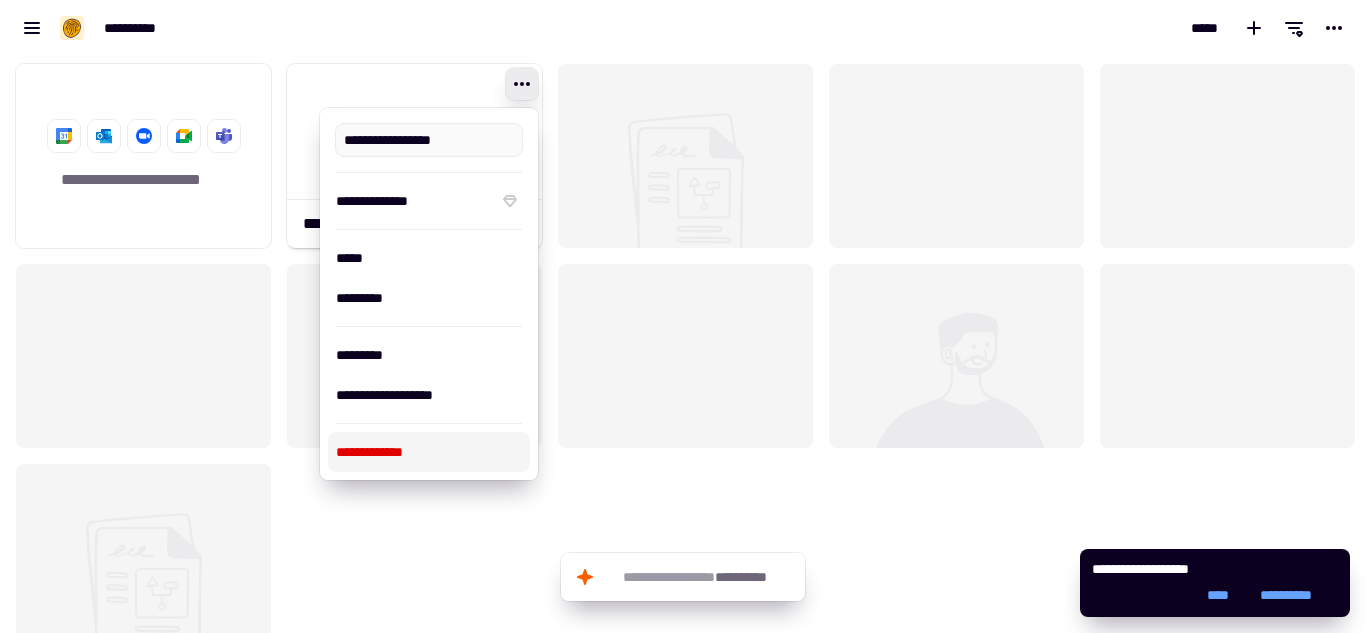 click on "**********" at bounding box center (429, 452) 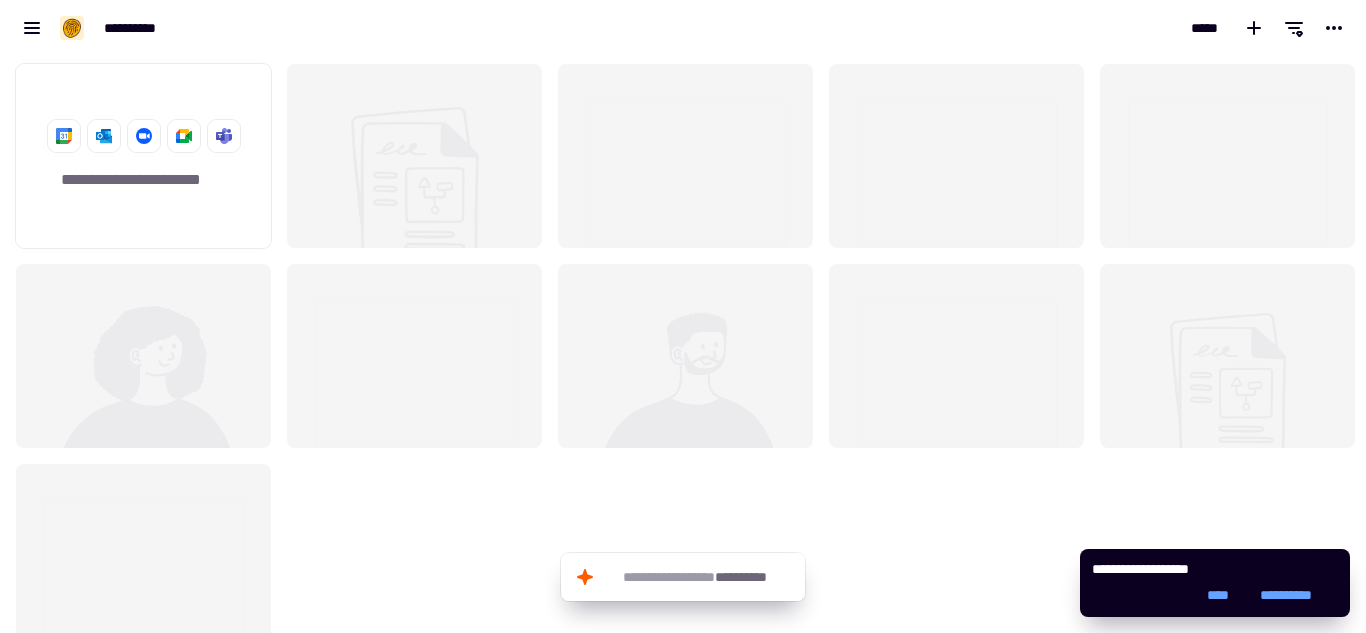 click 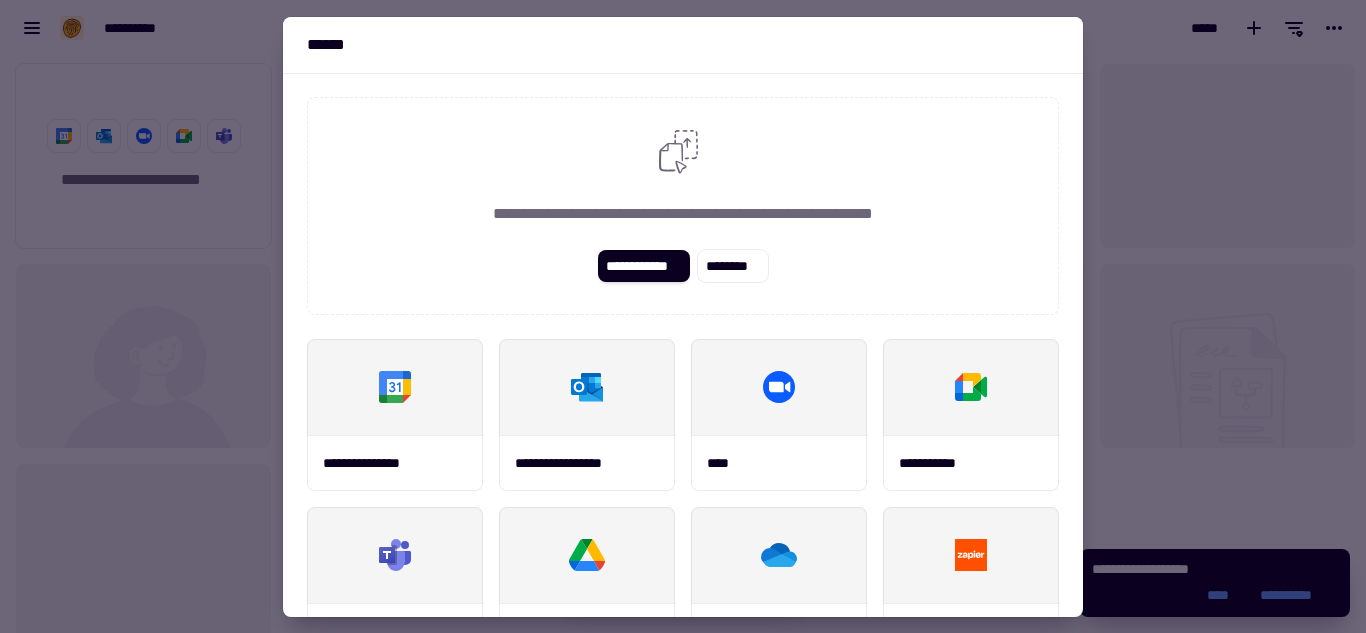 click at bounding box center [683, 316] 